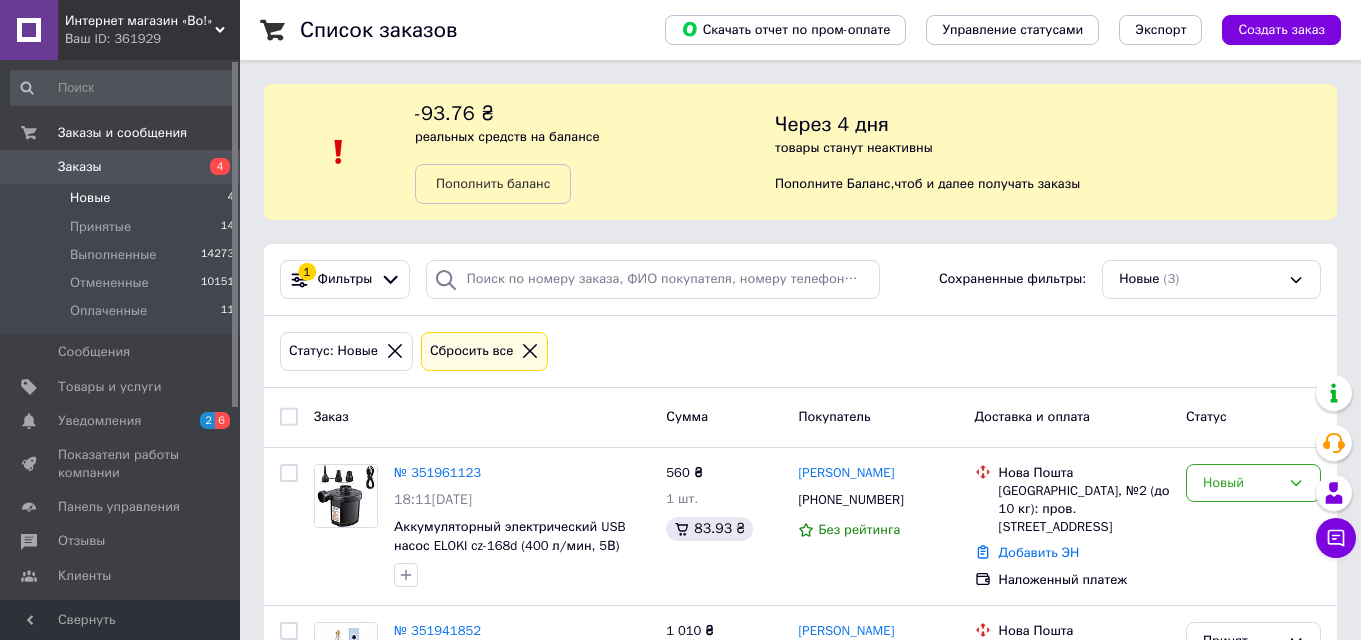 scroll, scrollTop: 141, scrollLeft: 0, axis: vertical 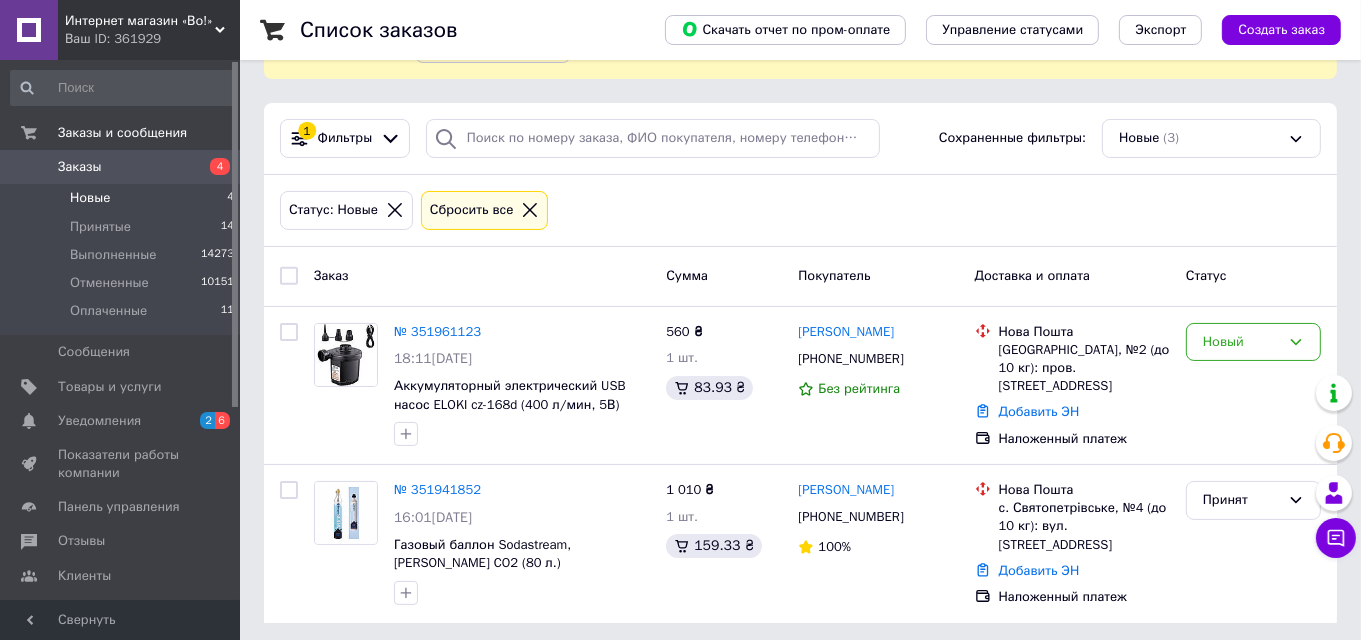 click on "Сбросить все" at bounding box center (472, 210) 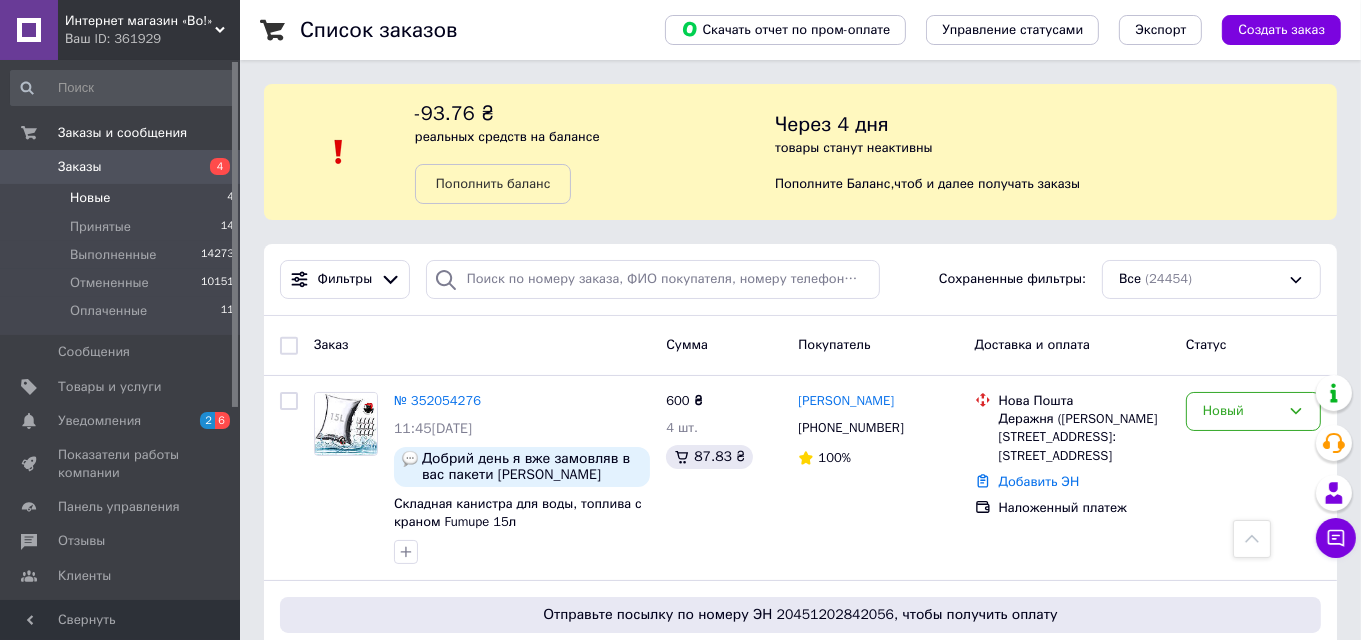 scroll, scrollTop: 5242, scrollLeft: 0, axis: vertical 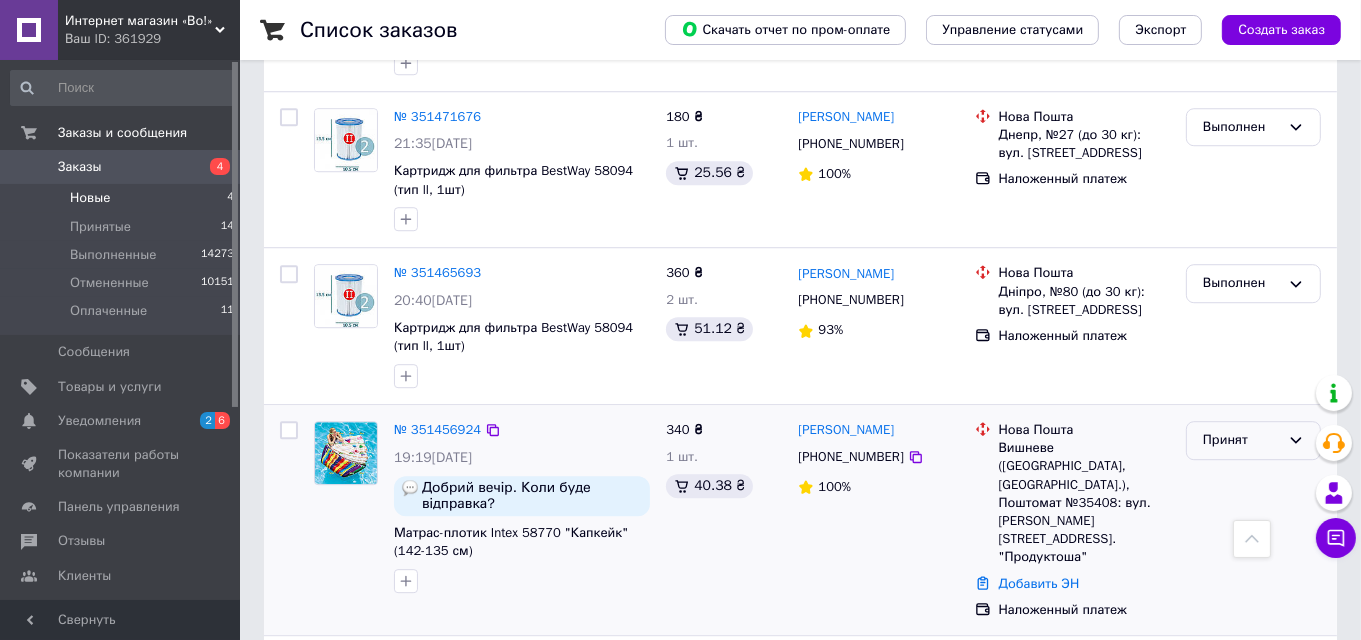 click on "Принят" at bounding box center [1241, 440] 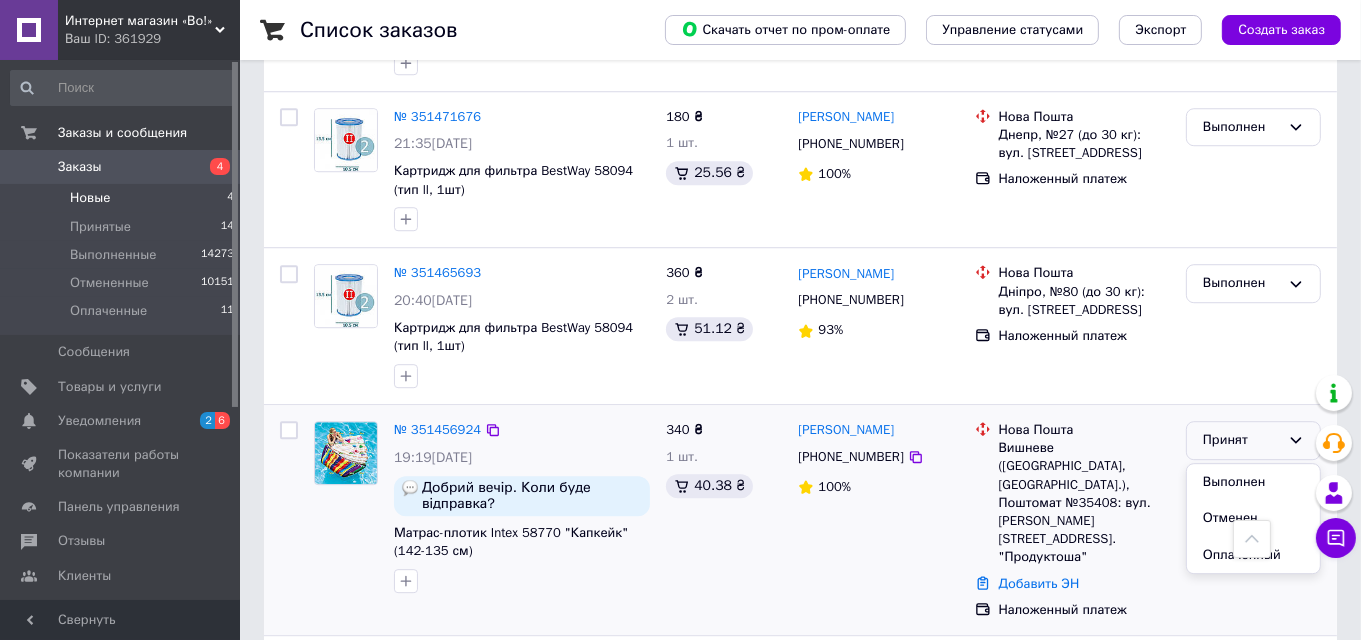 click on "Выполнен" at bounding box center (1253, 482) 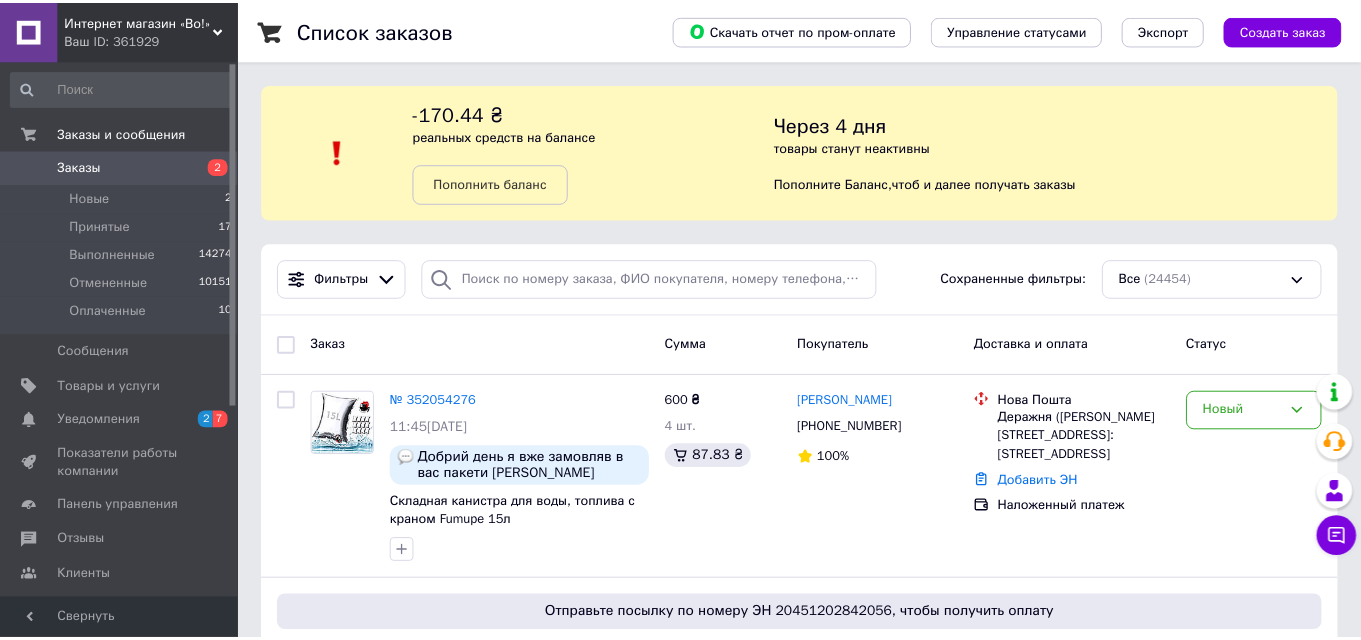scroll, scrollTop: 0, scrollLeft: 0, axis: both 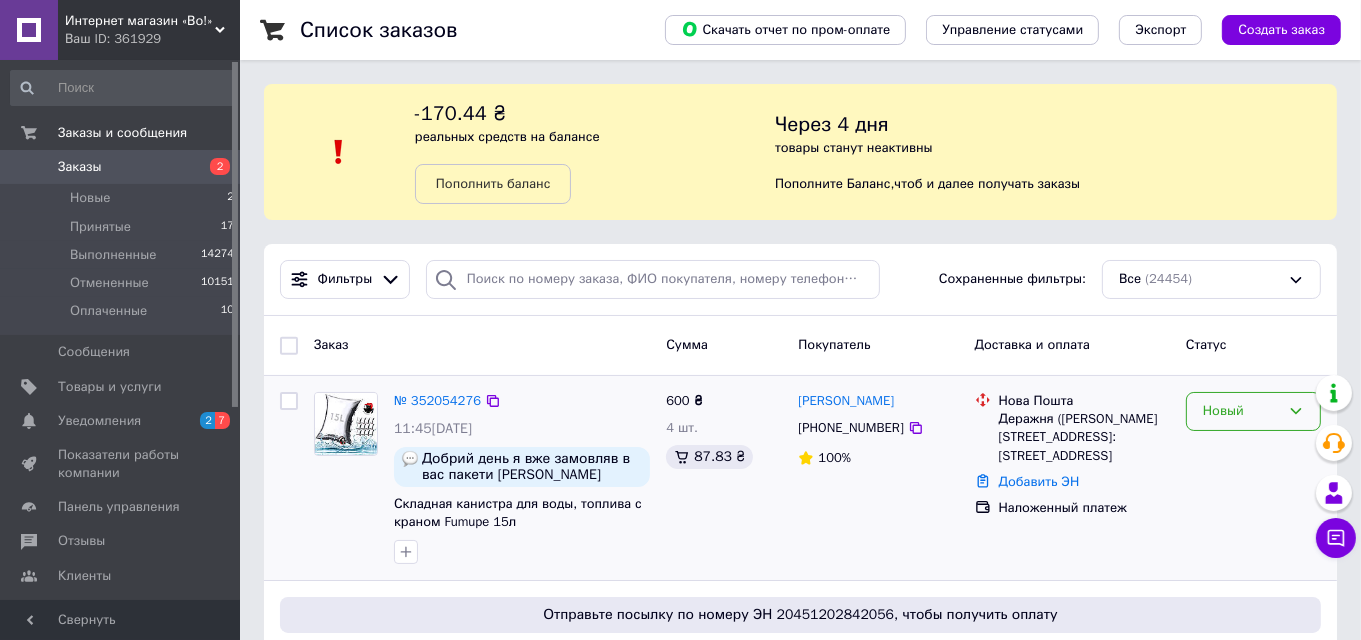 click on "Новый" at bounding box center (1241, 411) 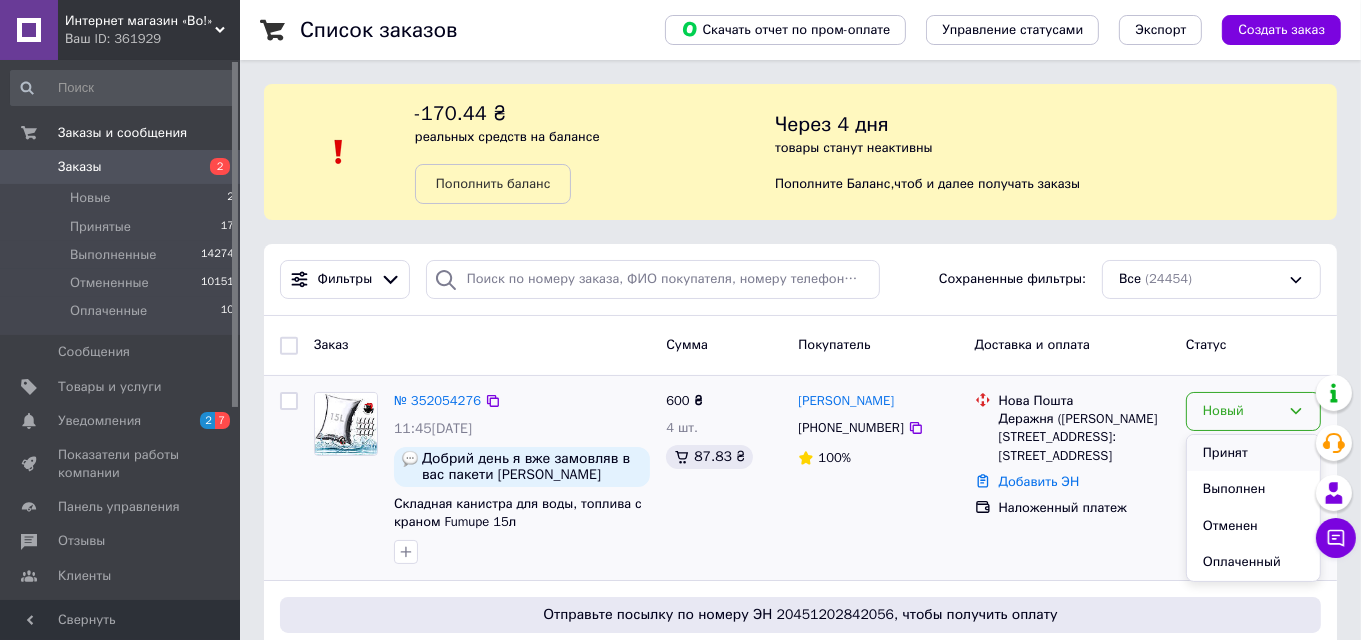 click on "Принят" at bounding box center [1253, 453] 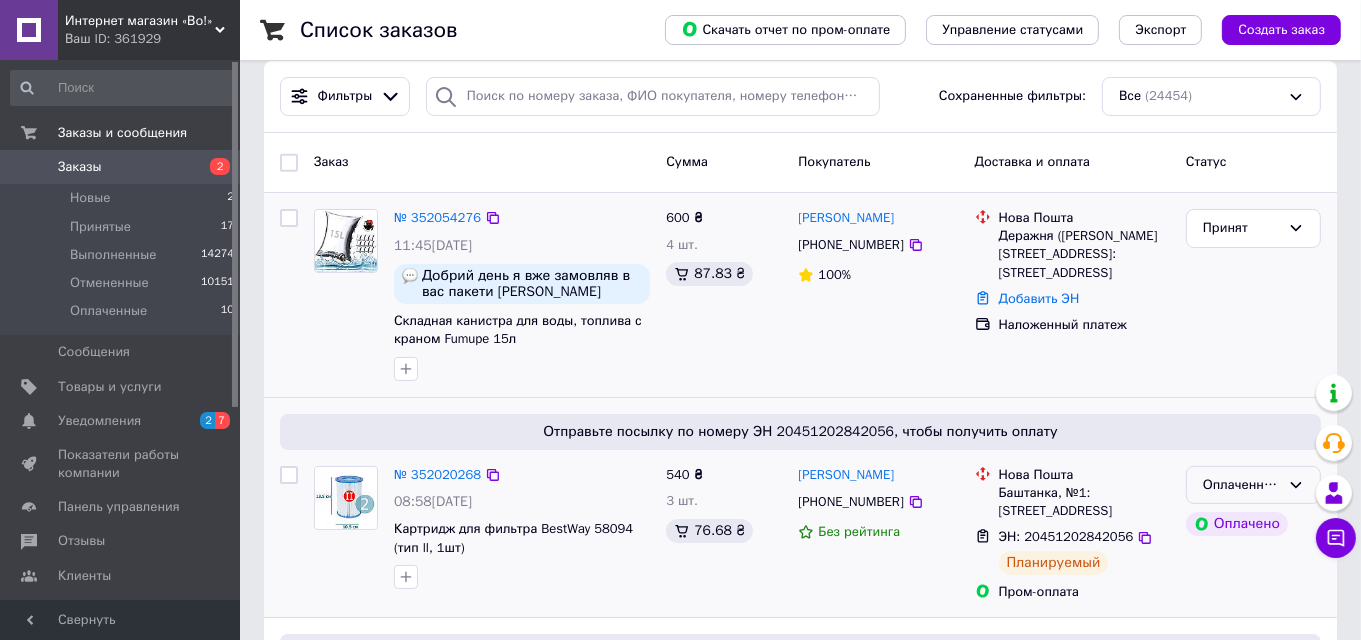 scroll, scrollTop: 0, scrollLeft: 0, axis: both 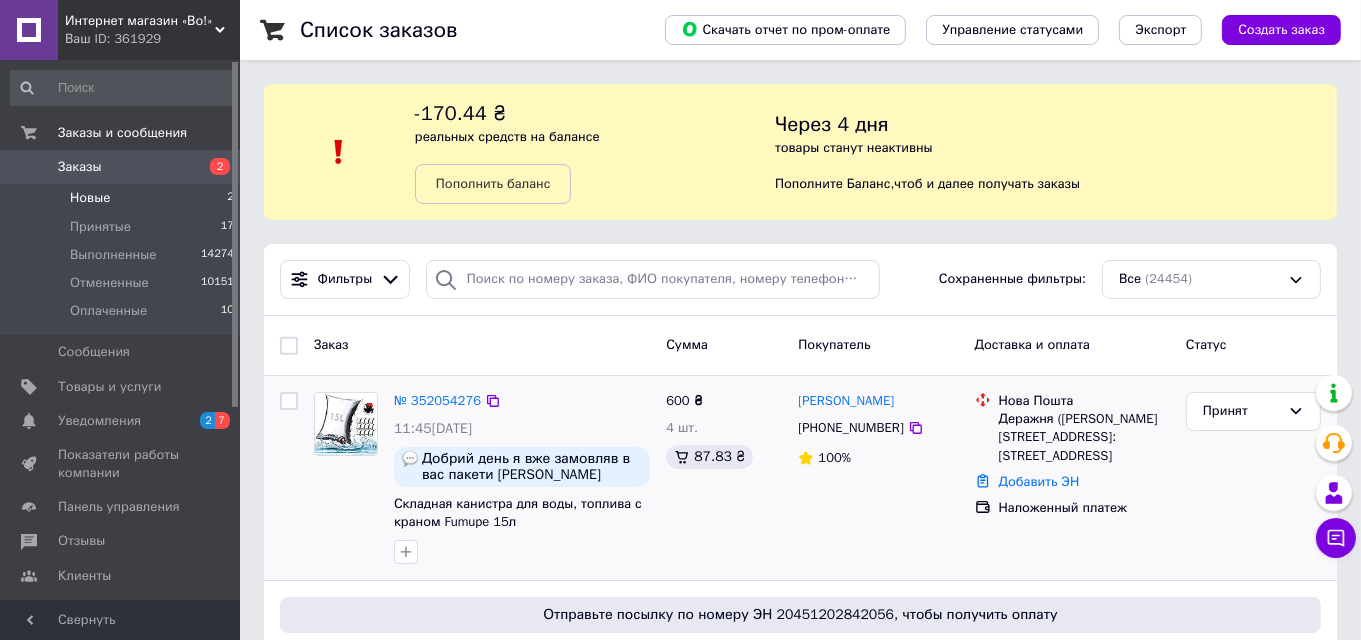 click on "Новые" at bounding box center (90, 198) 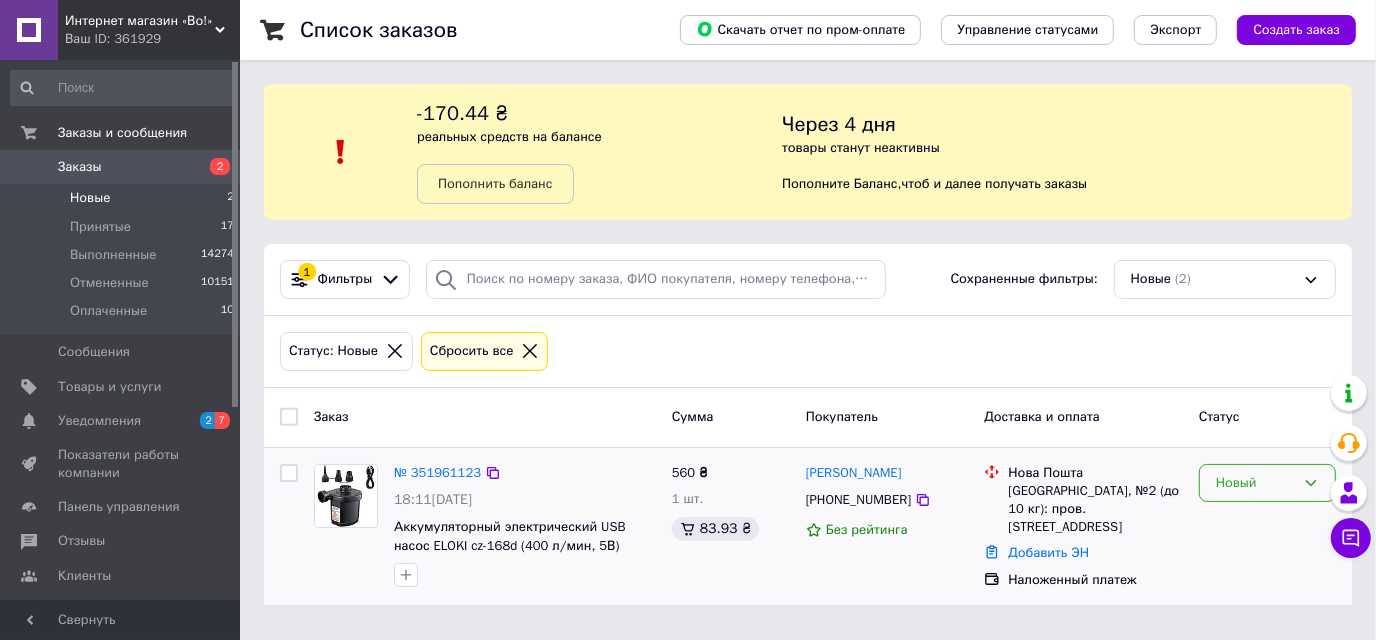 click on "Новый" at bounding box center (1255, 483) 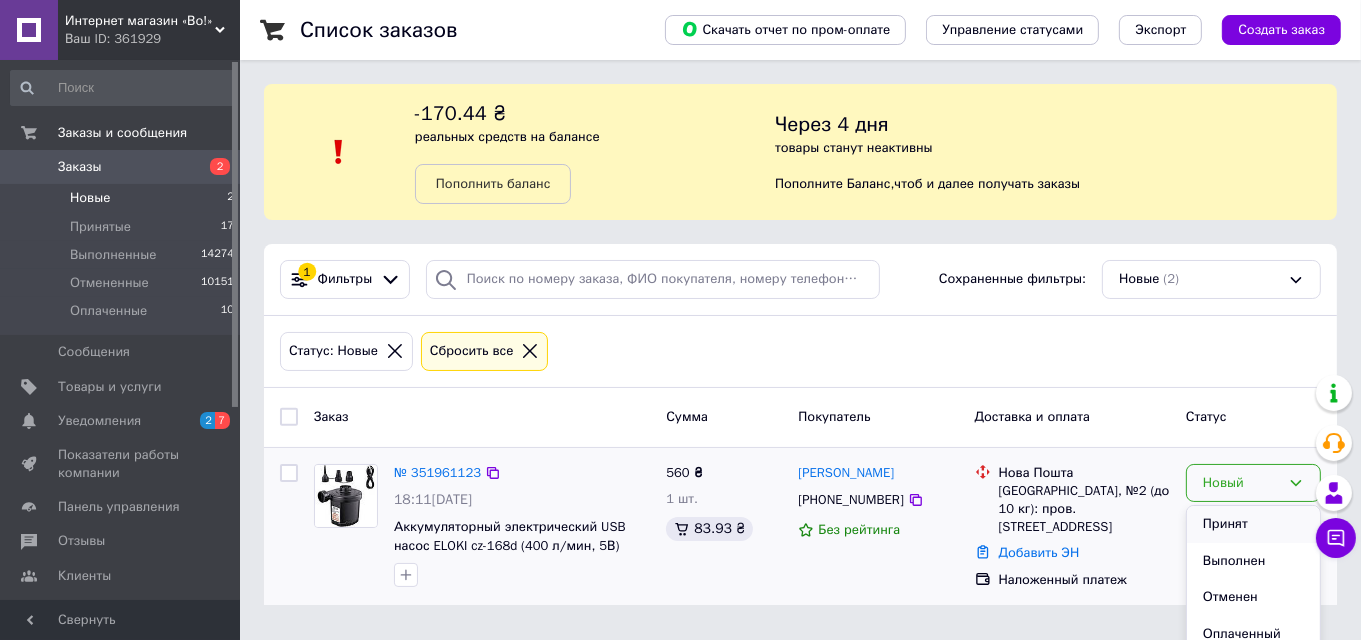 click on "Принят" at bounding box center [1253, 524] 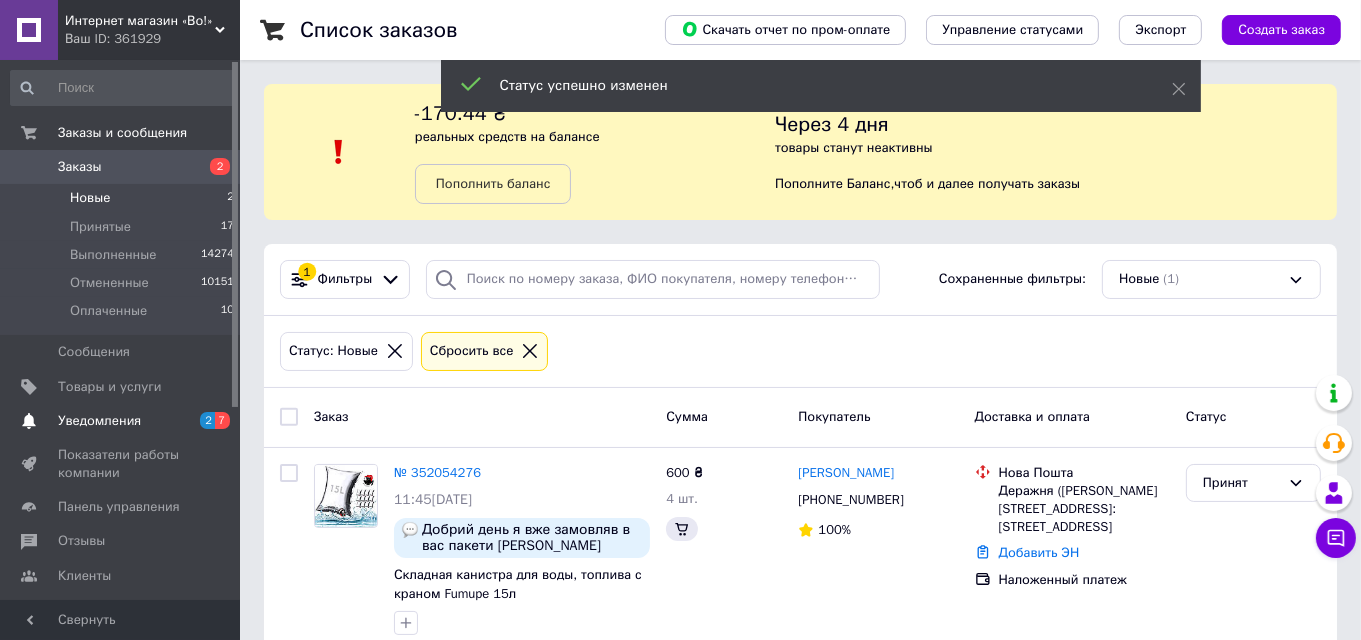 click on "Уведомления" at bounding box center (99, 421) 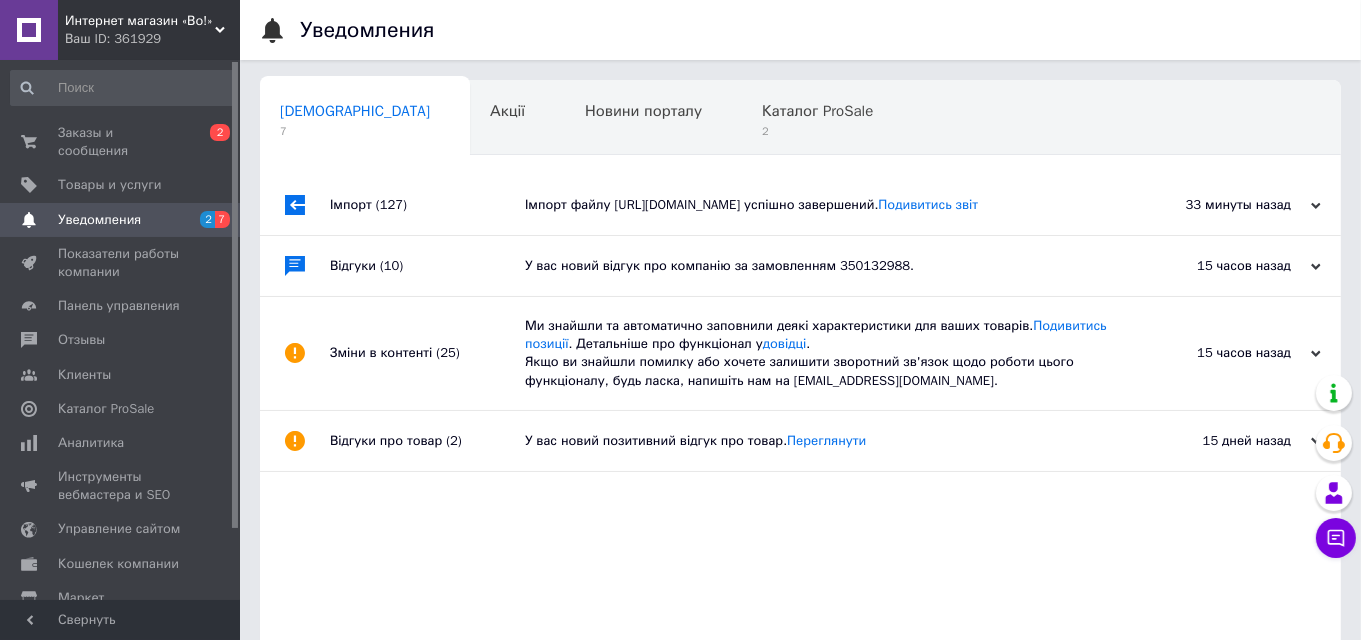 click on "Імпорт файлу [URL][DOMAIN_NAME] успішно завершений.  Подивитись звіт" at bounding box center [823, 205] 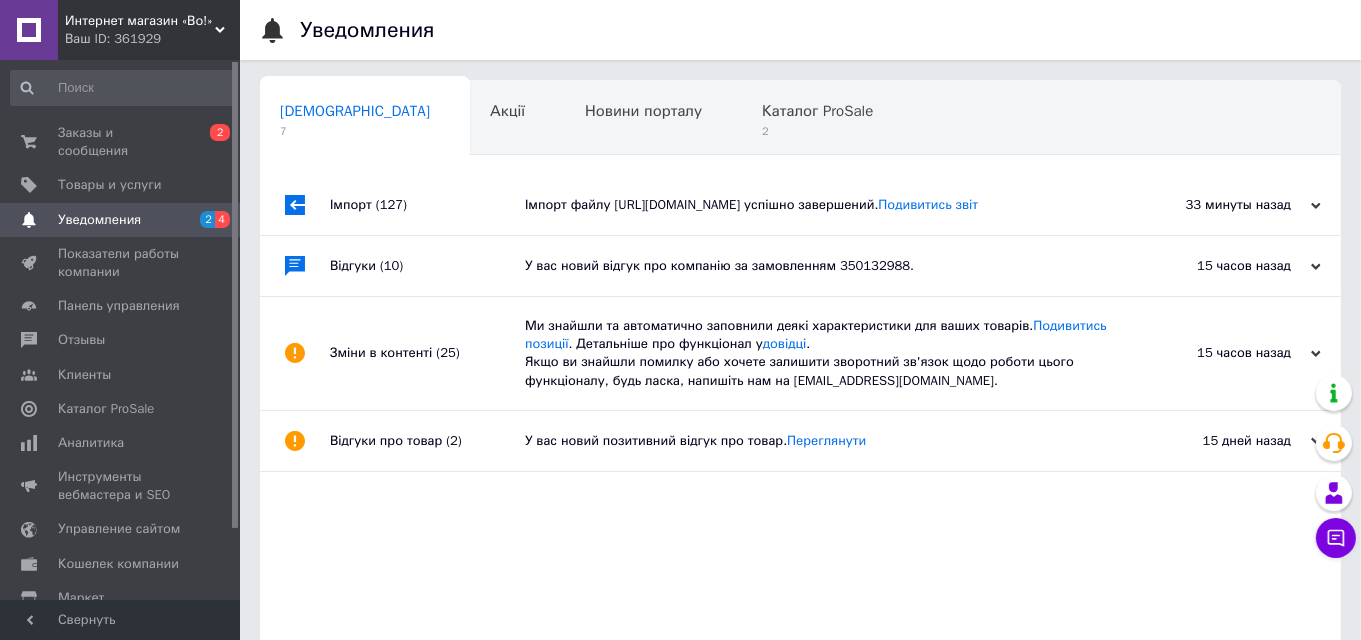 click on "У вас новий відгук про компанію за замовленням 350132988." at bounding box center (823, 266) 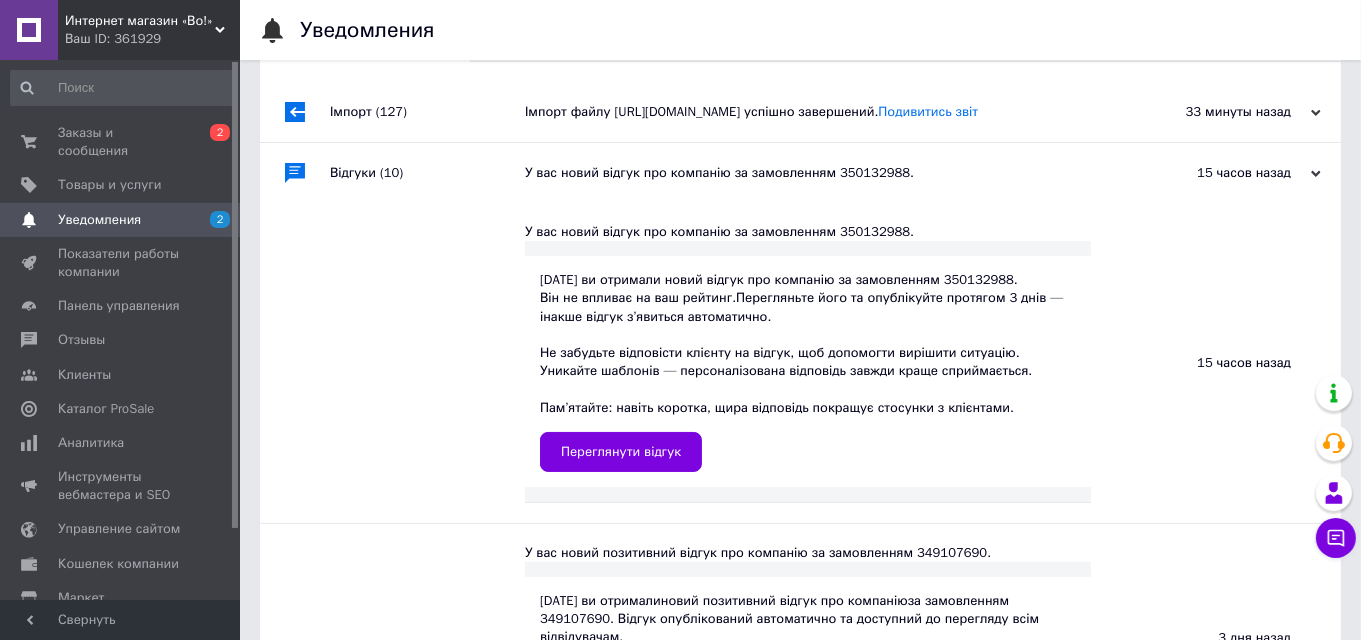 scroll, scrollTop: 100, scrollLeft: 0, axis: vertical 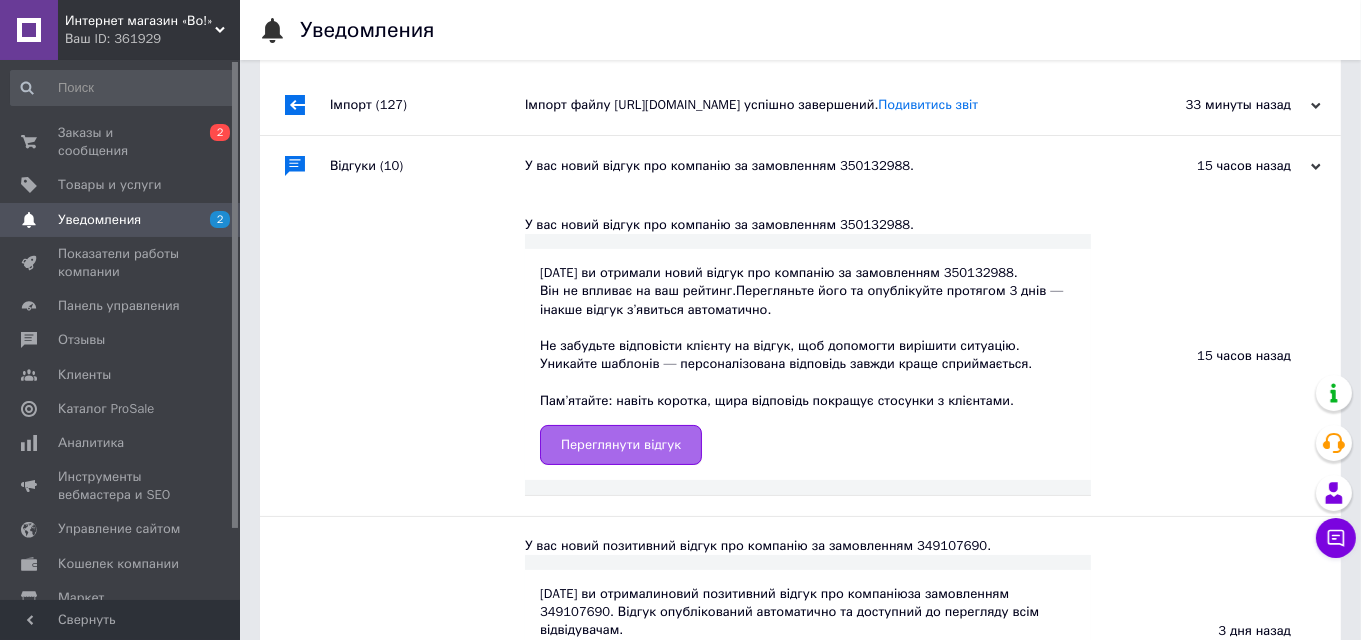 click on "Переглянути відгук" at bounding box center [621, 445] 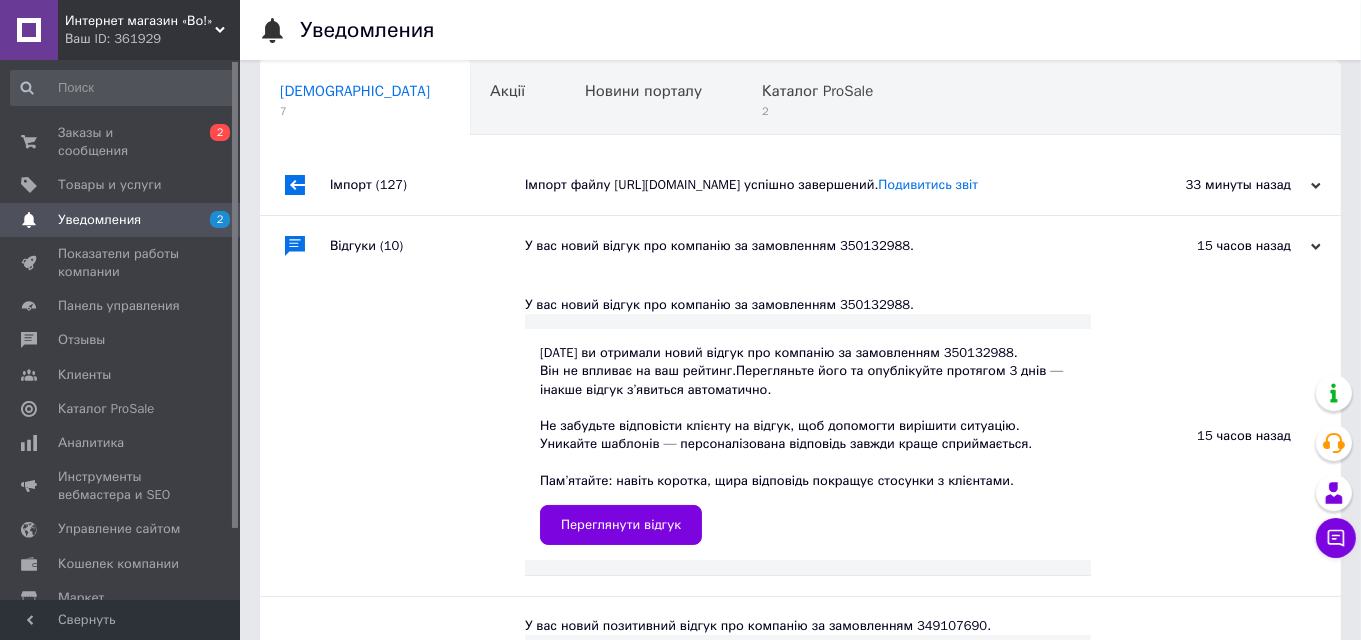 scroll, scrollTop: 0, scrollLeft: 0, axis: both 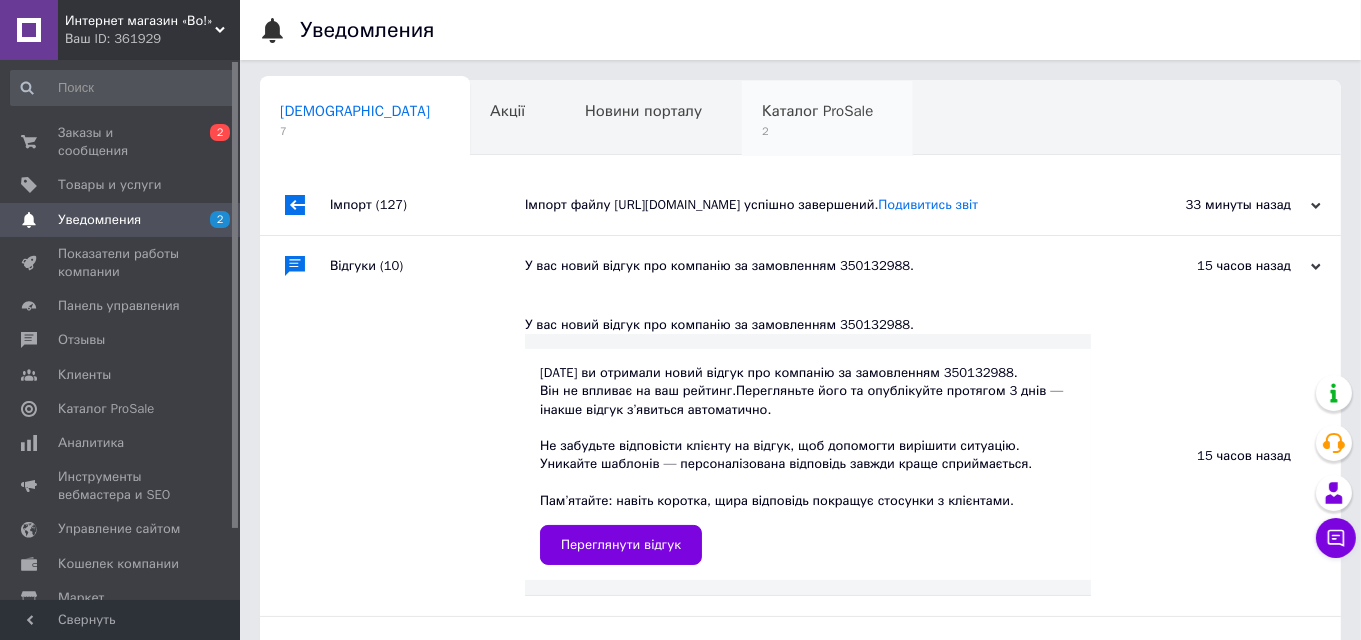 click on "Каталог ProSale" at bounding box center (817, 111) 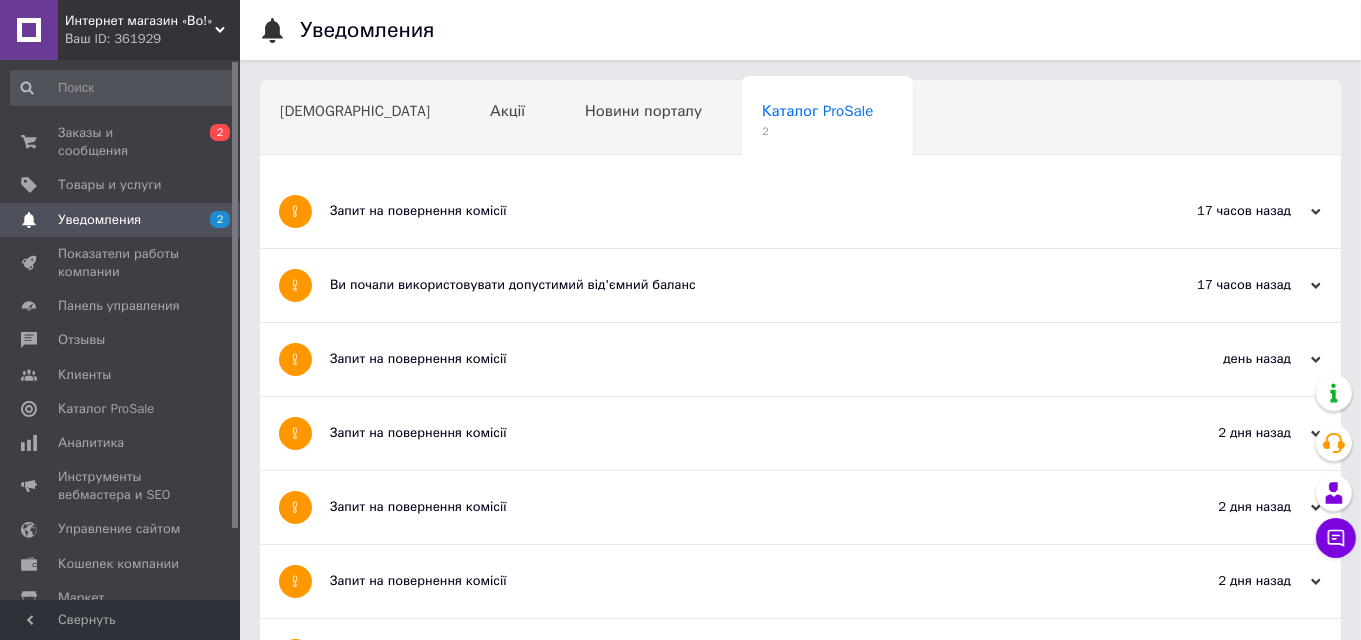 click on "Ви почали використовувати допустимий від'ємний баланс" at bounding box center (725, 285) 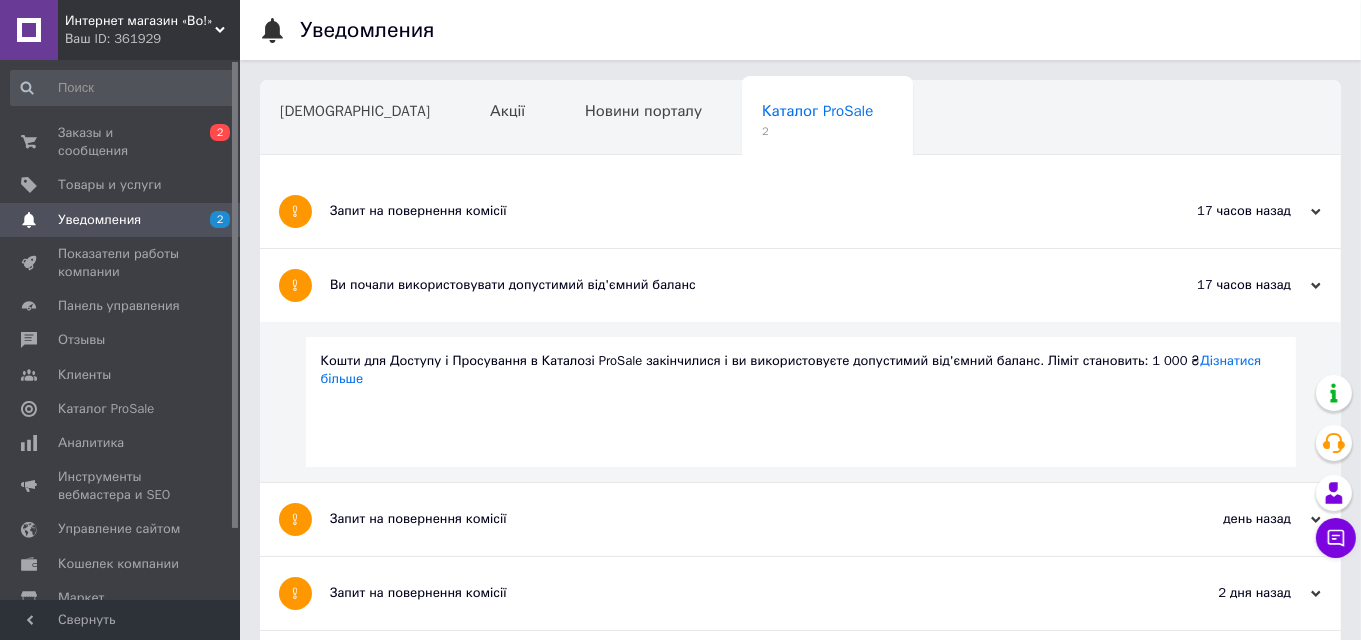 click on "Ви почали використовувати допустимий від'ємний баланс" at bounding box center [725, 285] 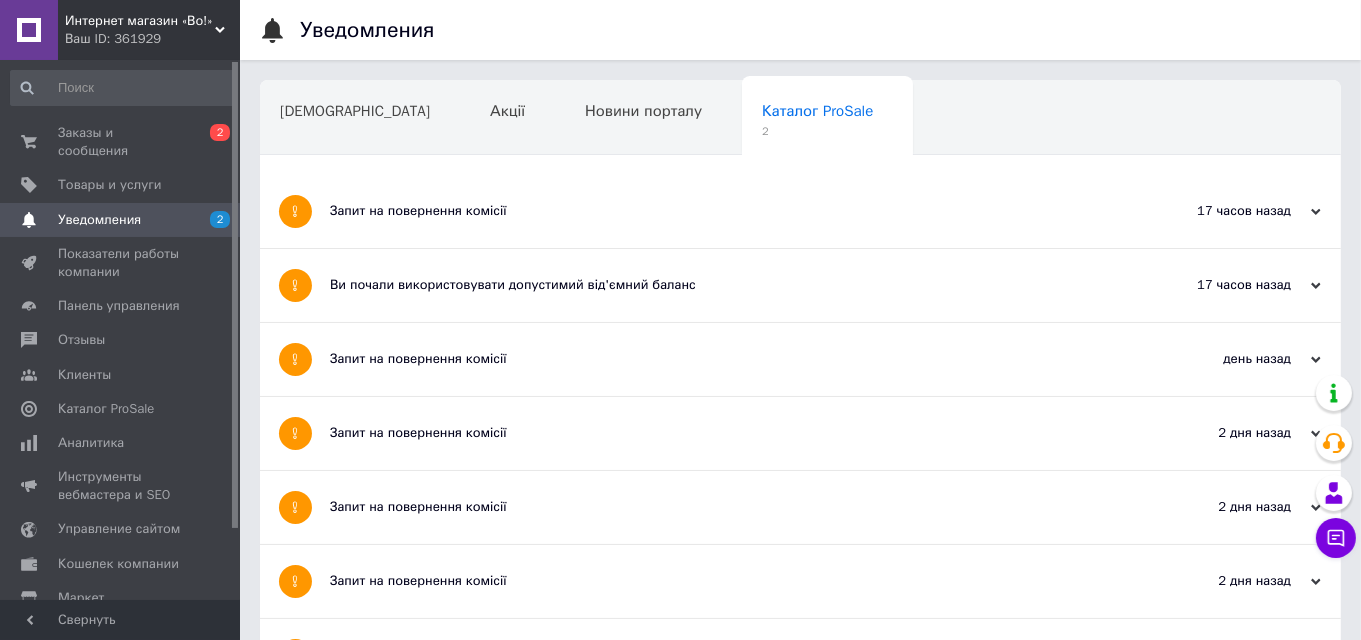 click on "Запит на повернення комісії" at bounding box center [725, 211] 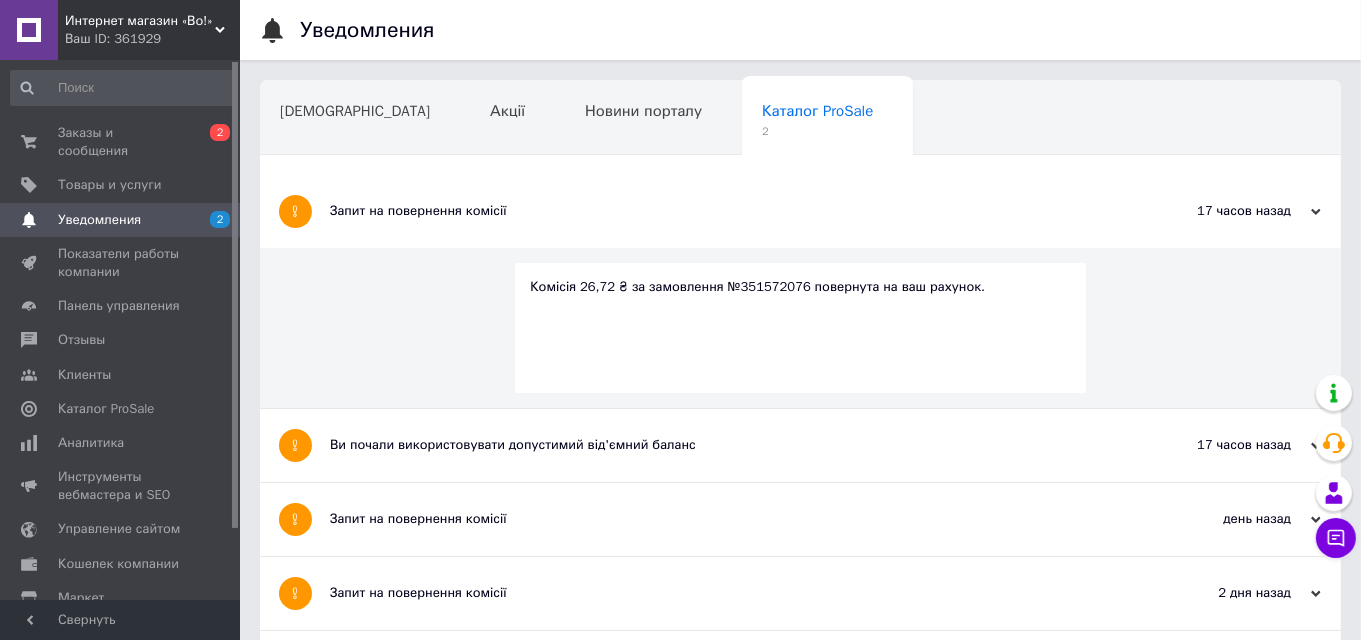 click on "Запит на повернення комісії" at bounding box center (725, 211) 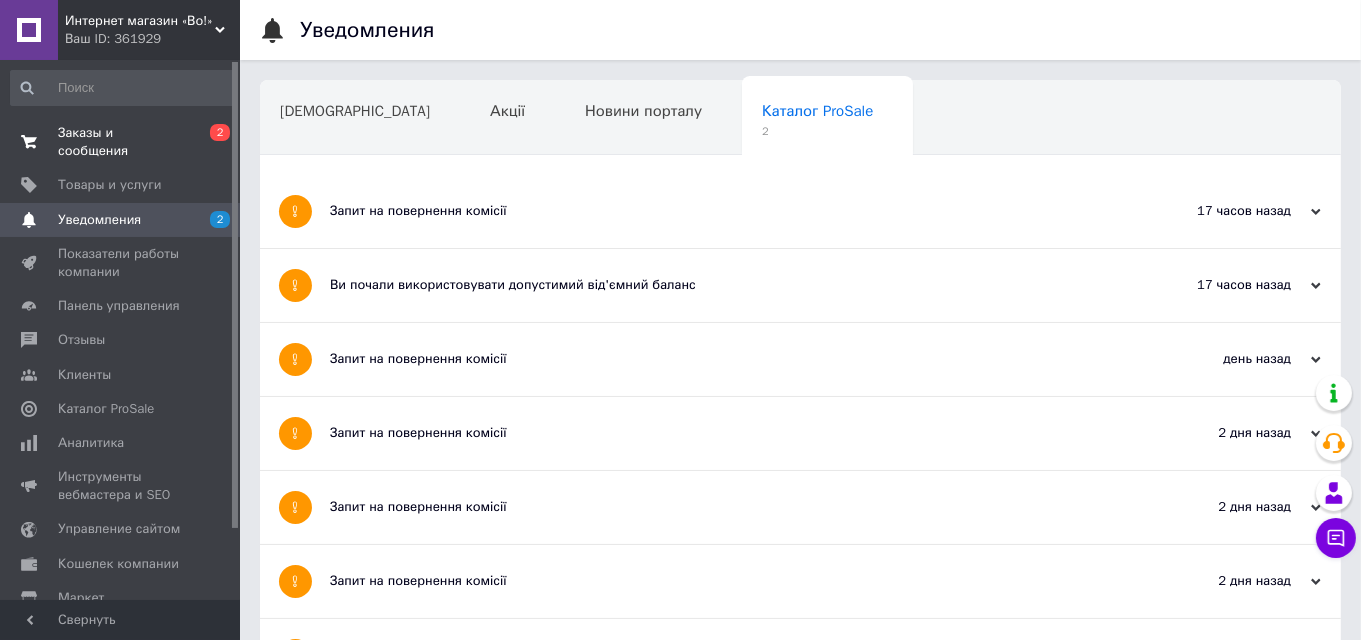 click on "Заказы и сообщения" at bounding box center (121, 142) 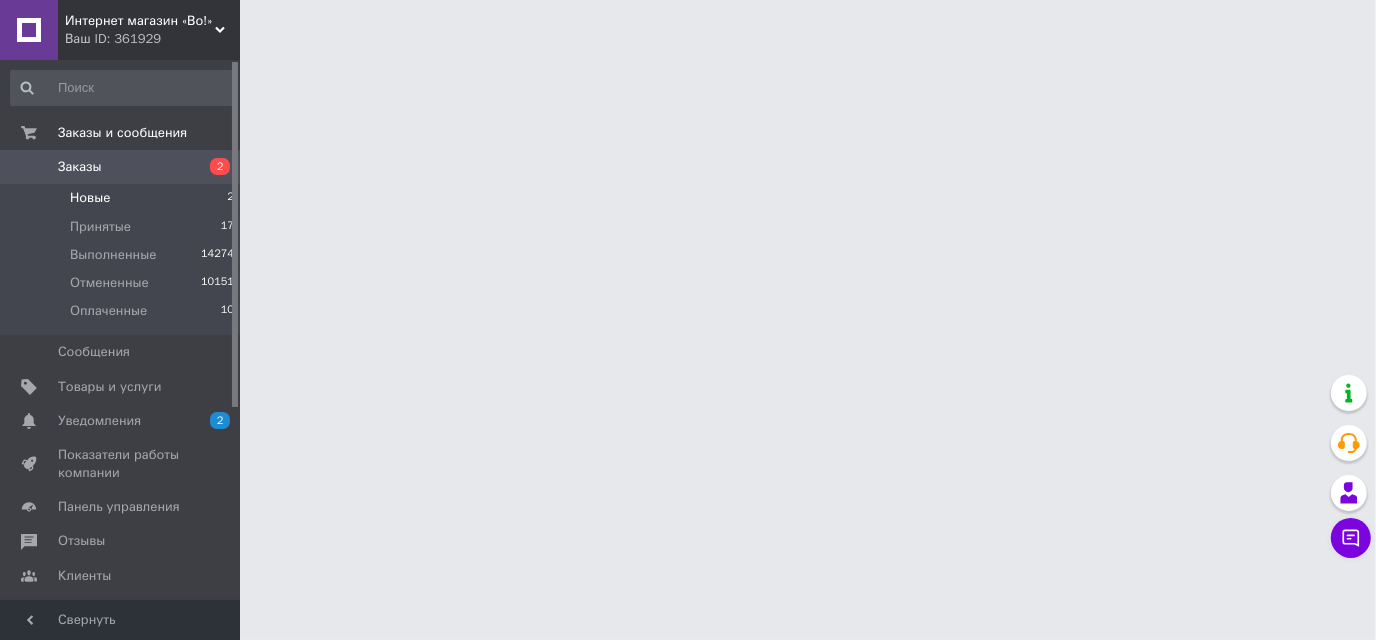 click on "Новые 2" at bounding box center [123, 198] 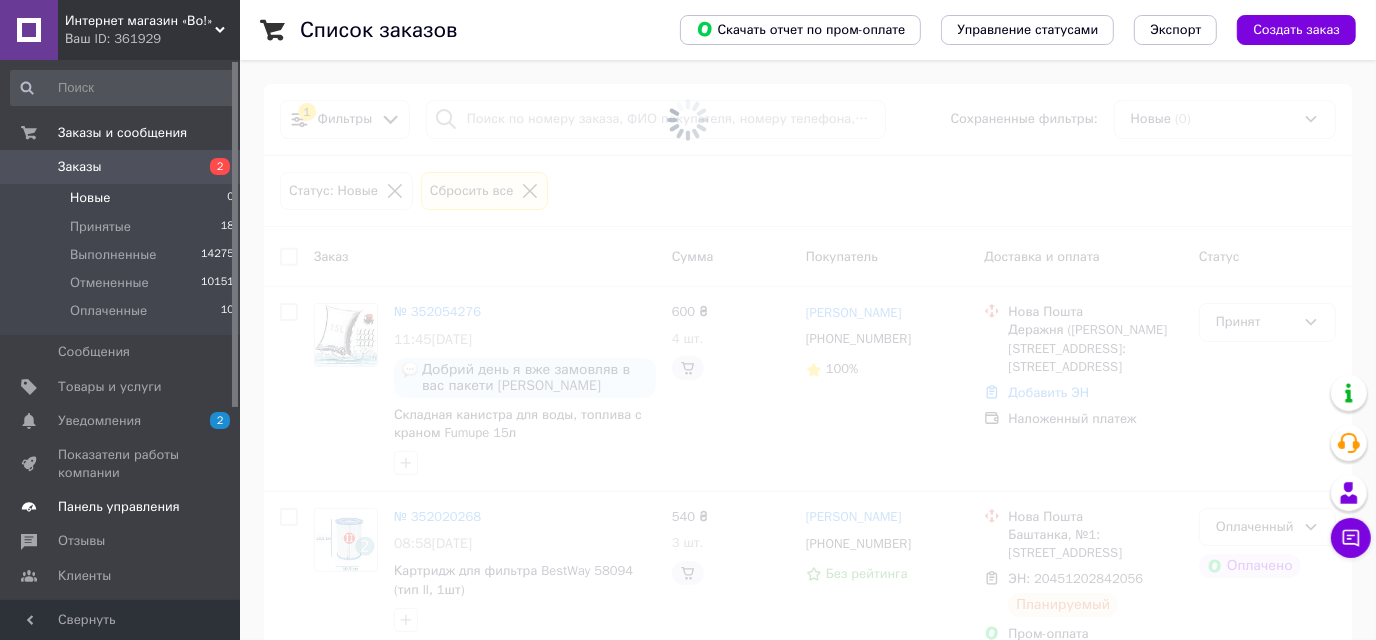 click at bounding box center [29, 352] 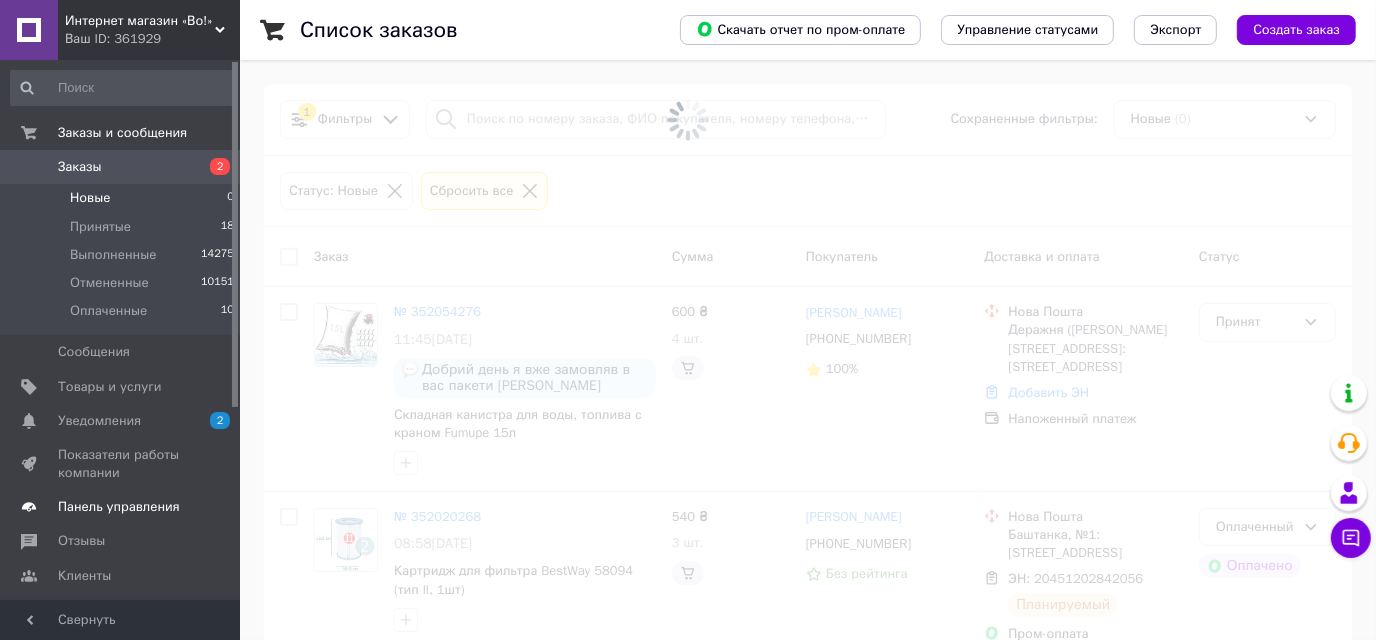 click at bounding box center [29, 507] 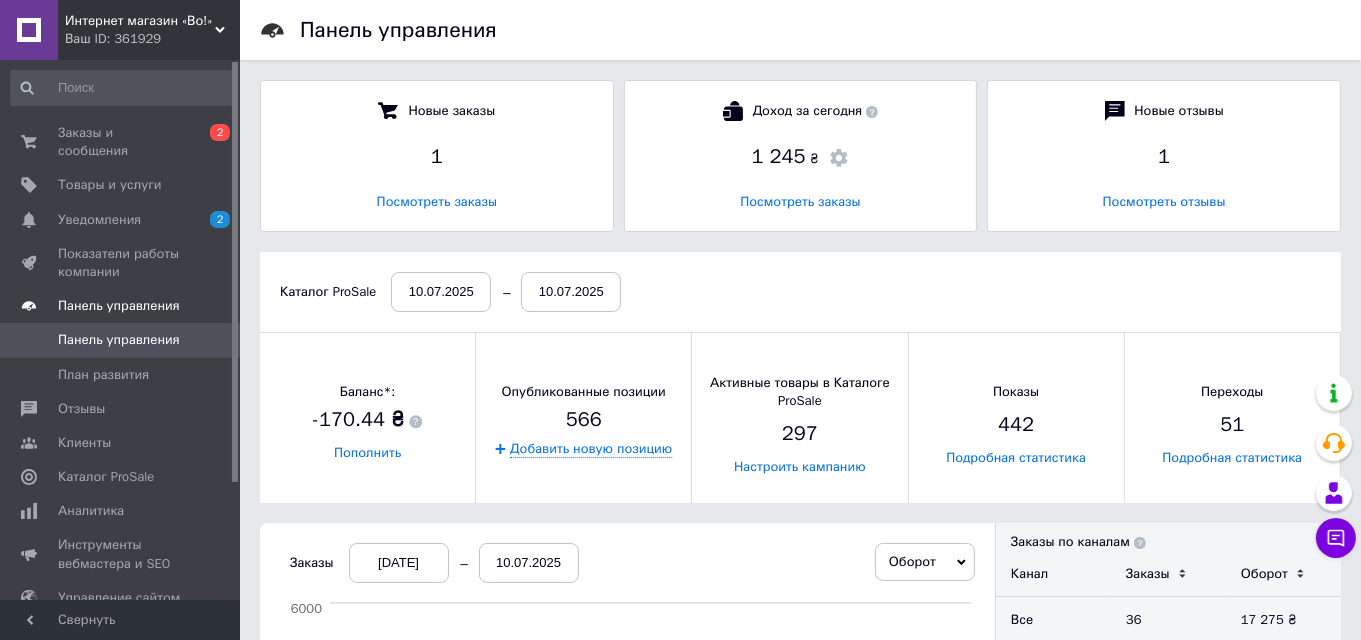 scroll, scrollTop: 10, scrollLeft: 10, axis: both 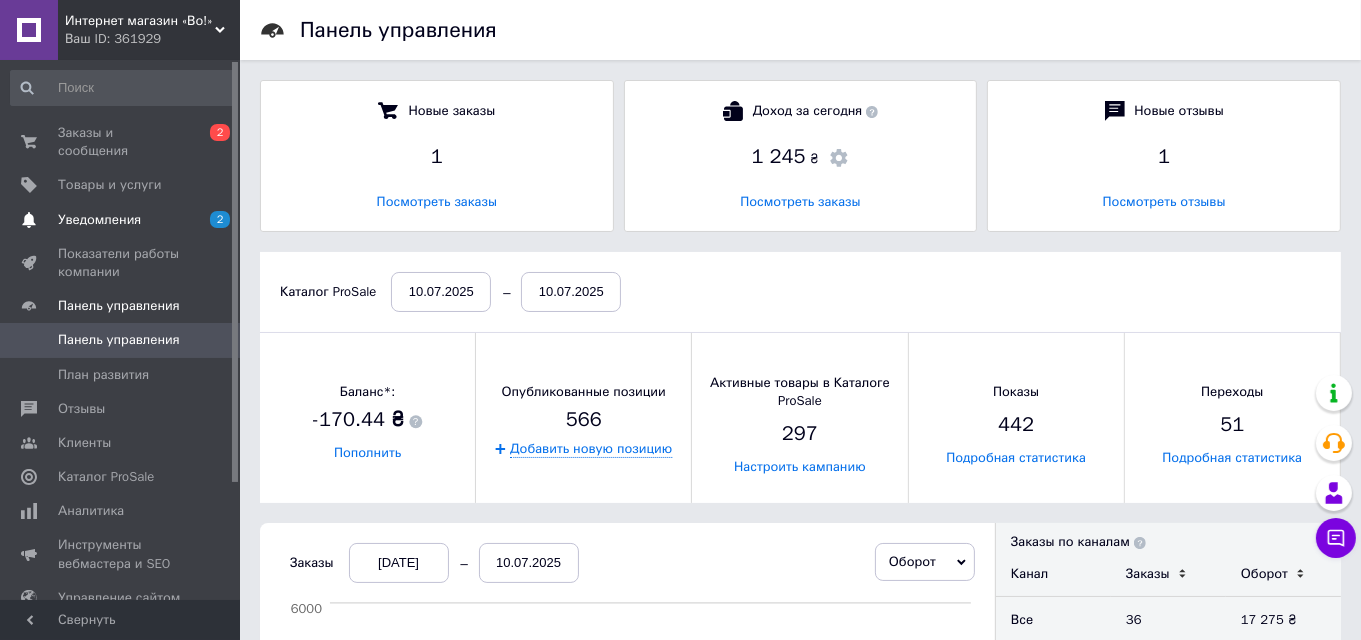 click on "Уведомления 2" at bounding box center (123, 220) 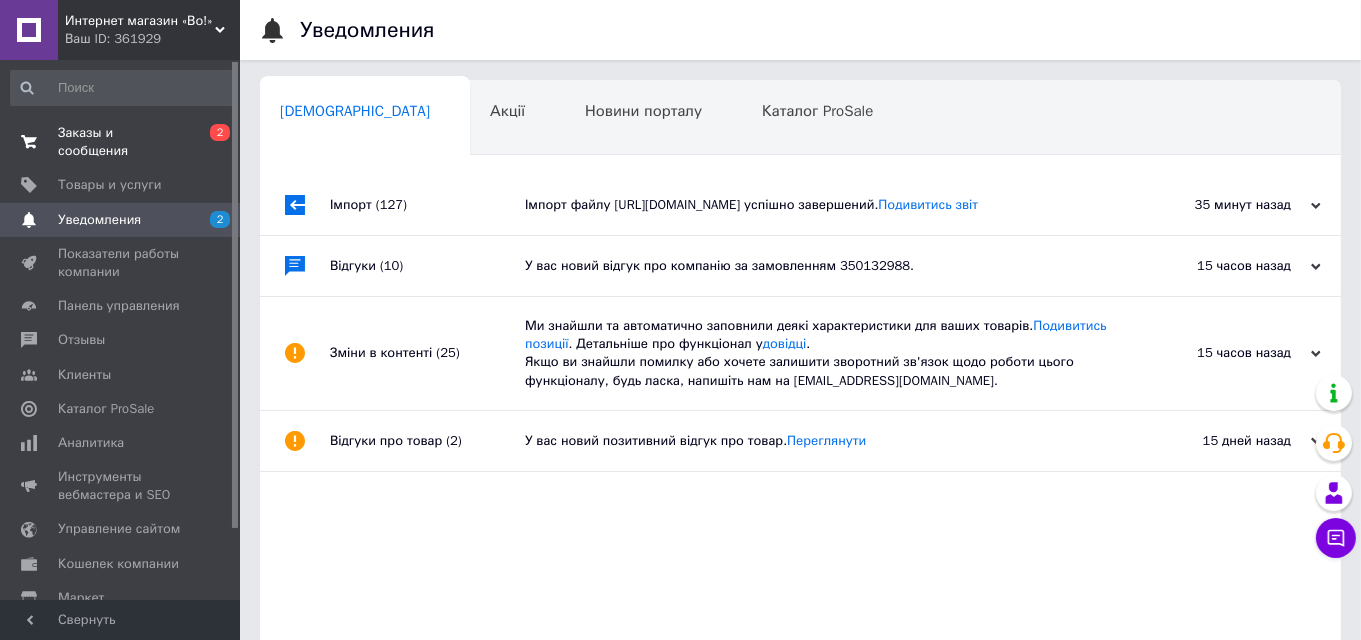 click on "Заказы и сообщения" at bounding box center [121, 142] 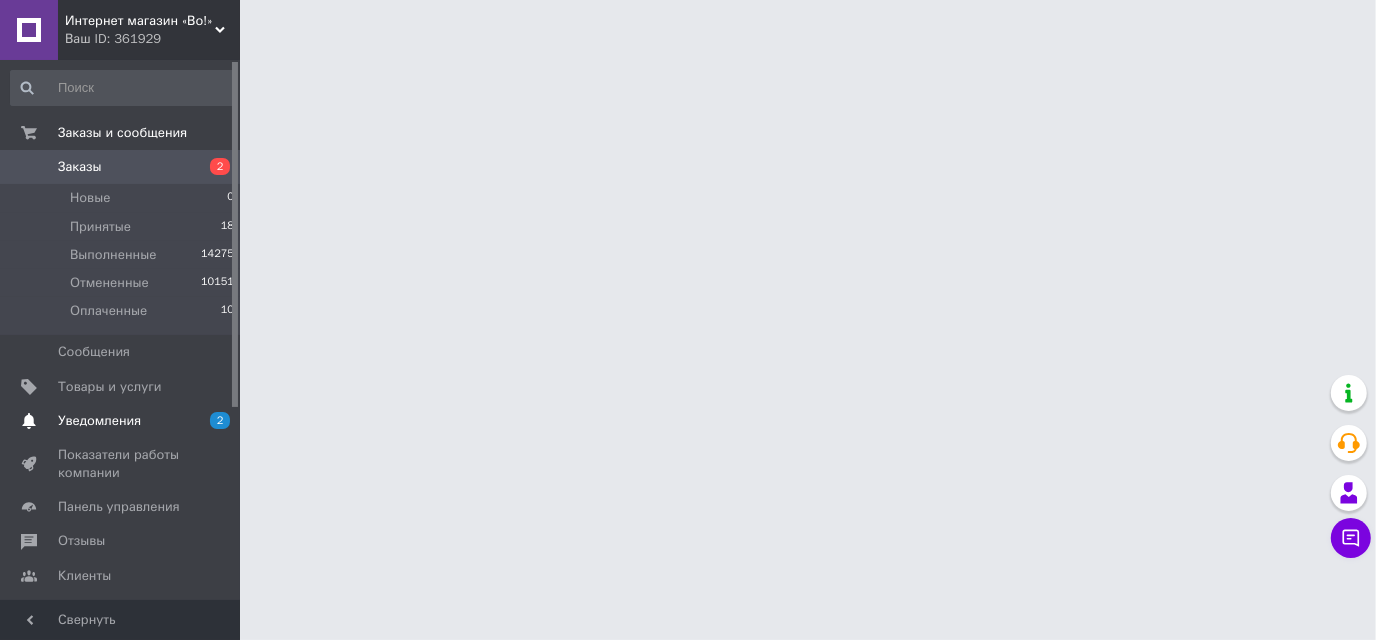 click on "Уведомления" at bounding box center [121, 421] 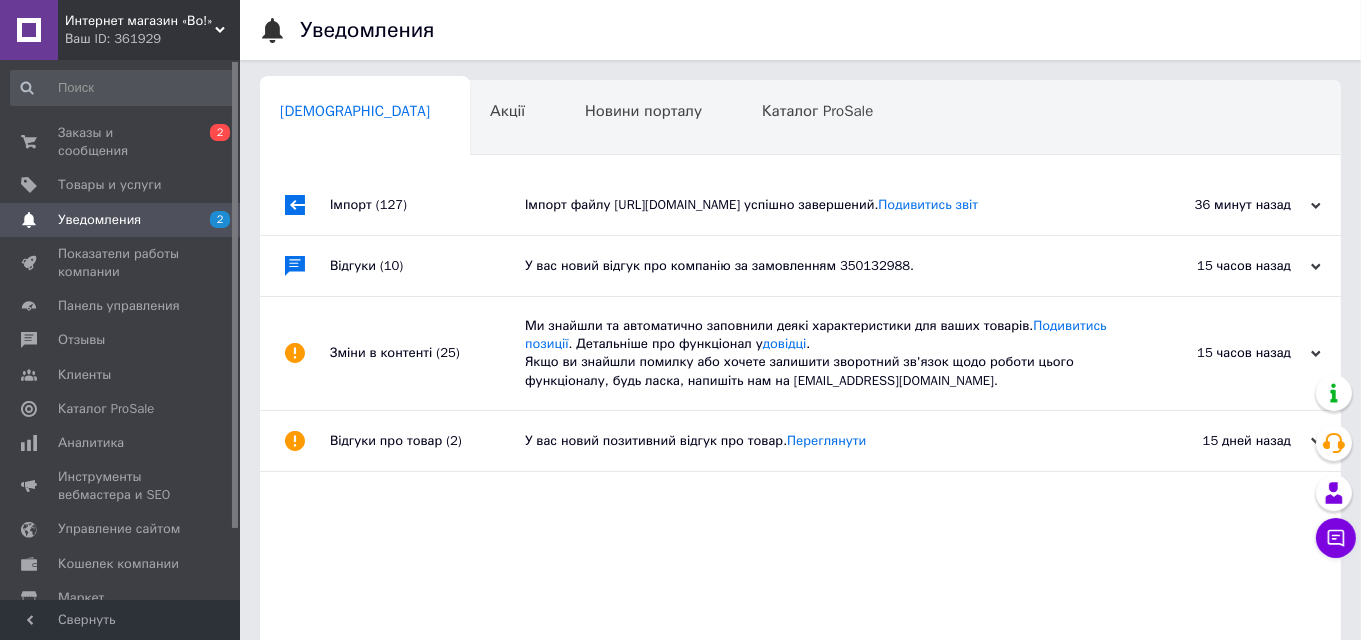 click on "Імпорт   (127)" at bounding box center [427, 205] 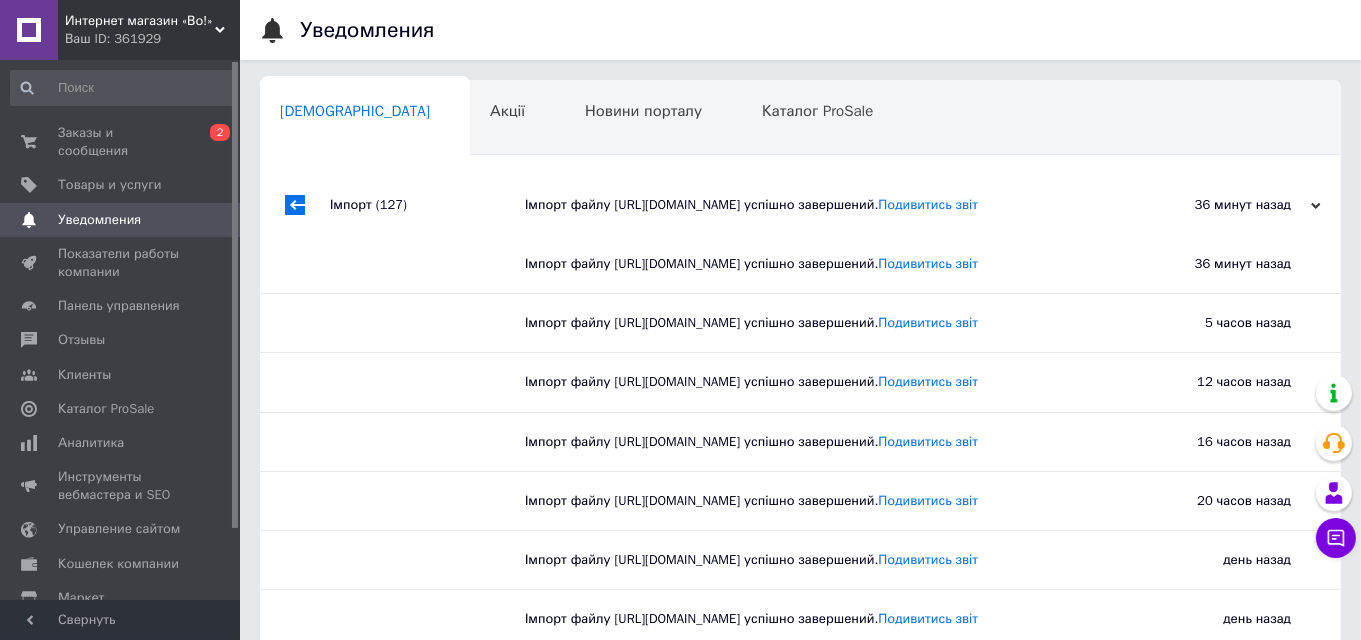 click at bounding box center [427, 264] 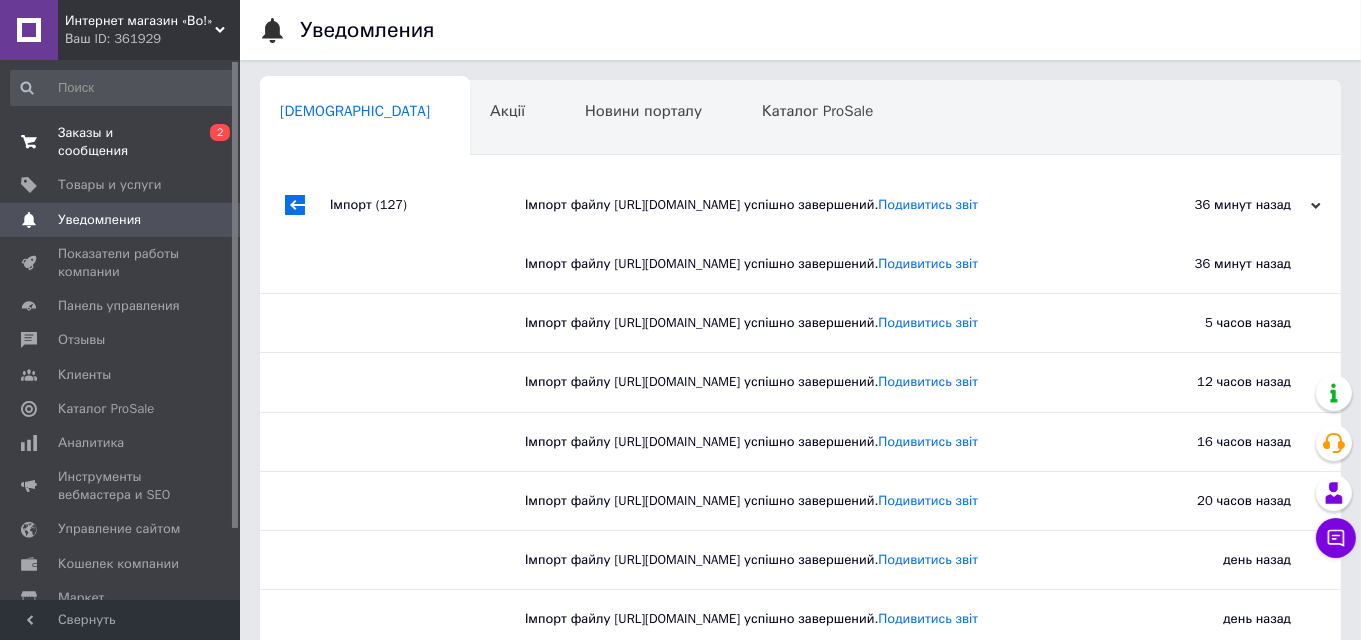 click on "Заказы и сообщения" at bounding box center [121, 142] 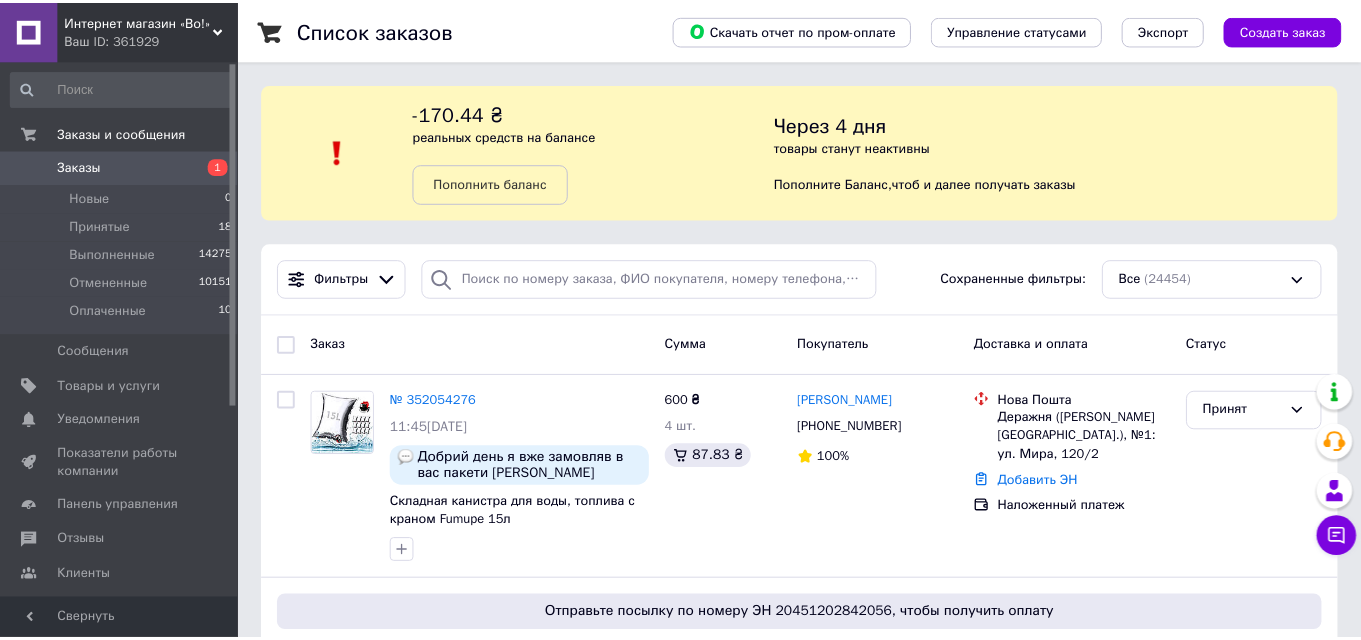 scroll, scrollTop: 0, scrollLeft: 0, axis: both 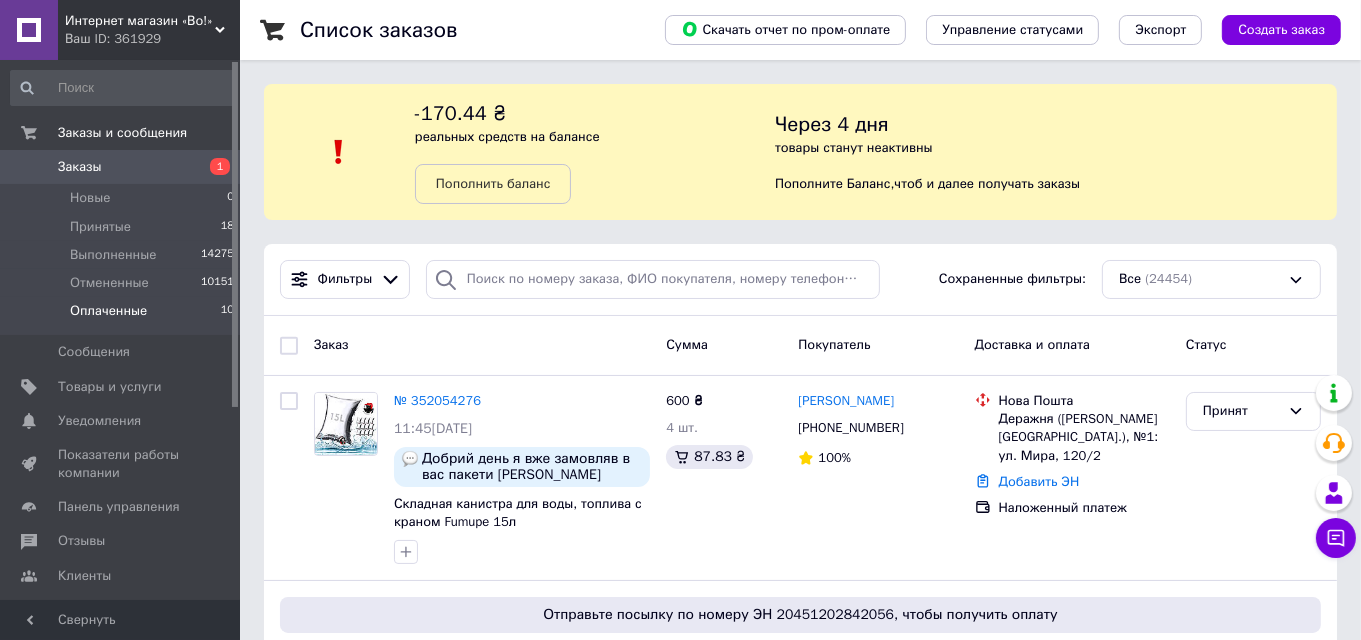 click on "Оплаченные 10" at bounding box center (123, 316) 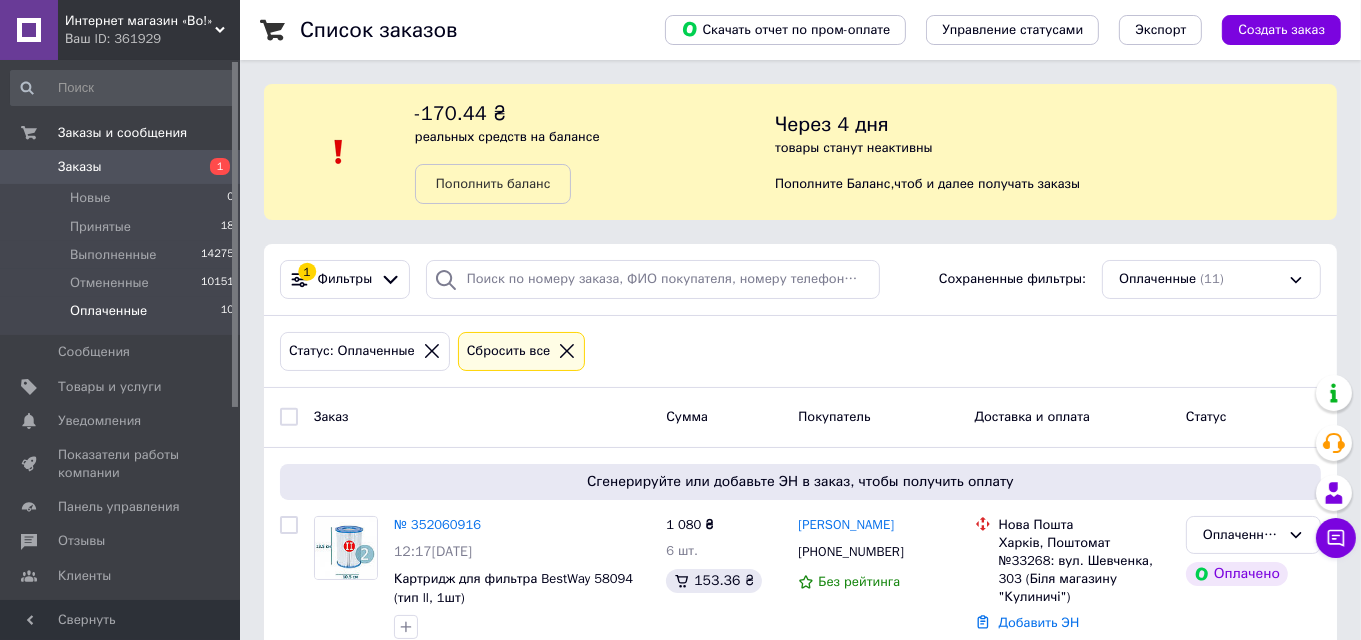 scroll, scrollTop: 1873, scrollLeft: 0, axis: vertical 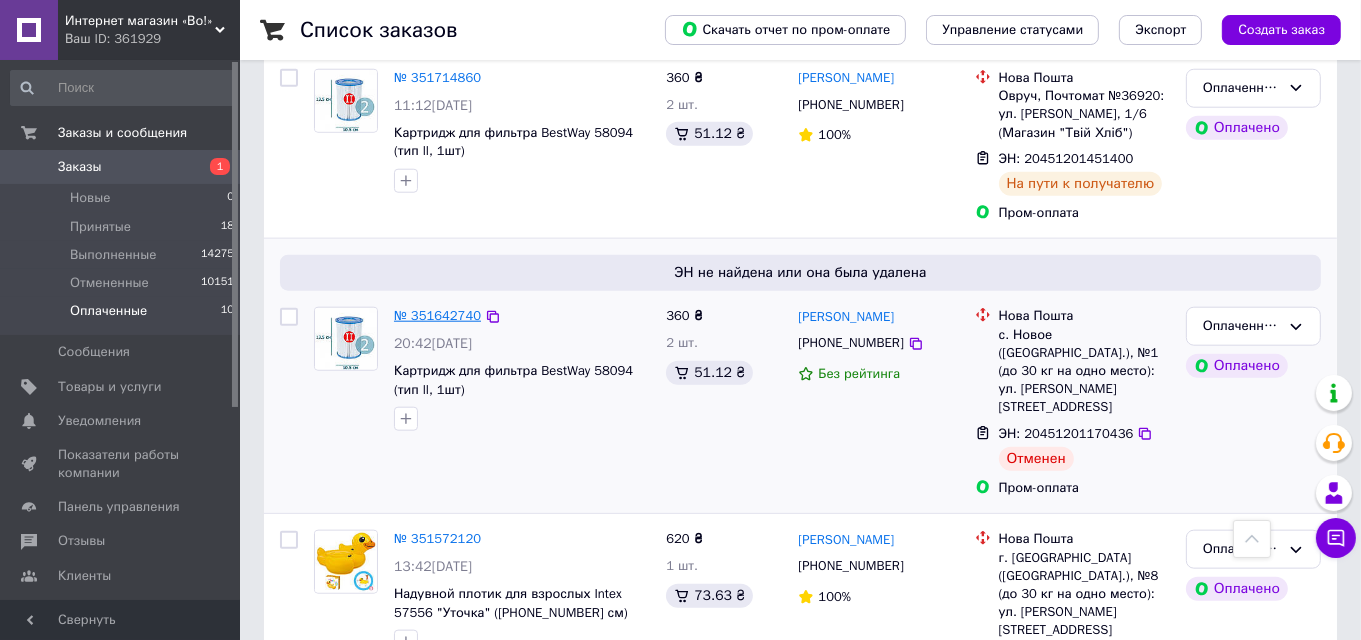 click on "№ 351642740" at bounding box center (437, 315) 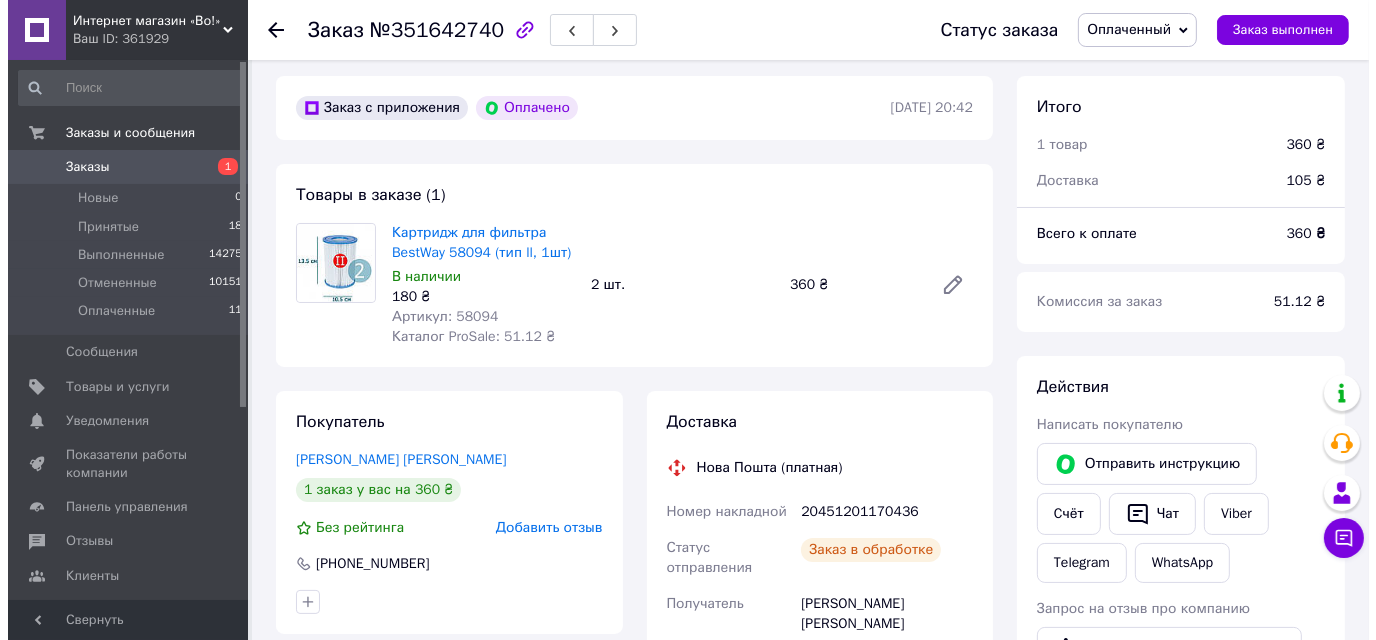scroll, scrollTop: 199, scrollLeft: 0, axis: vertical 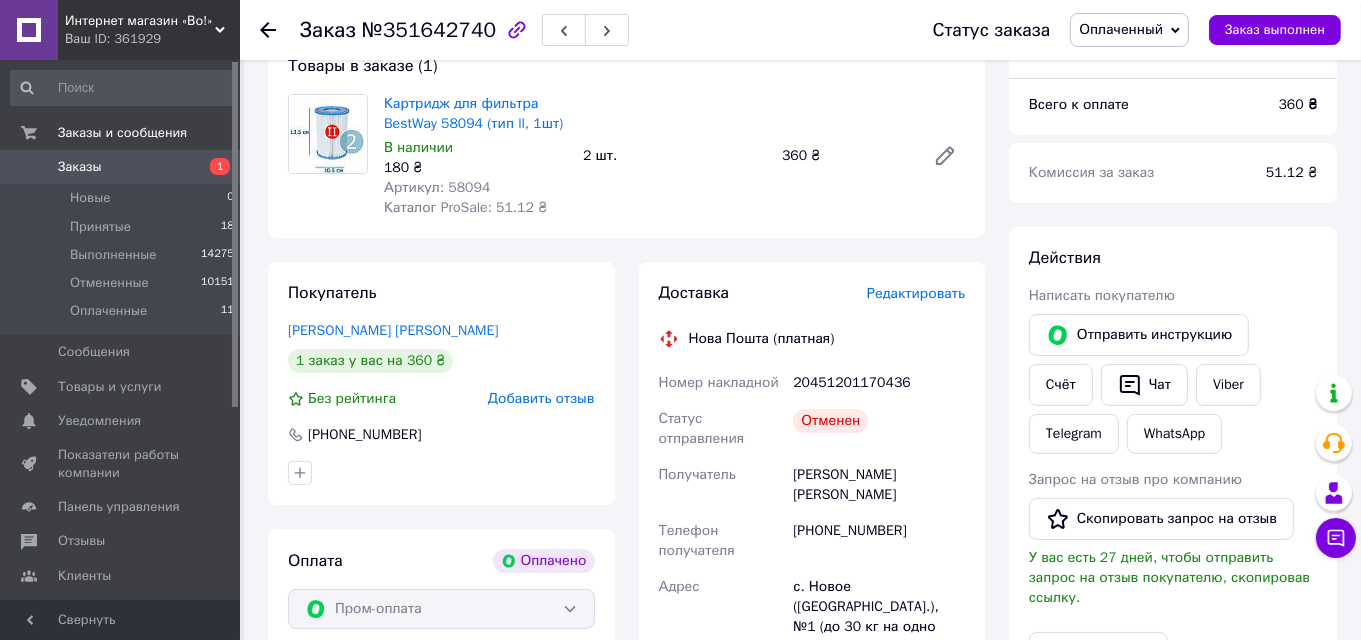 click on "Редактировать" at bounding box center [916, 293] 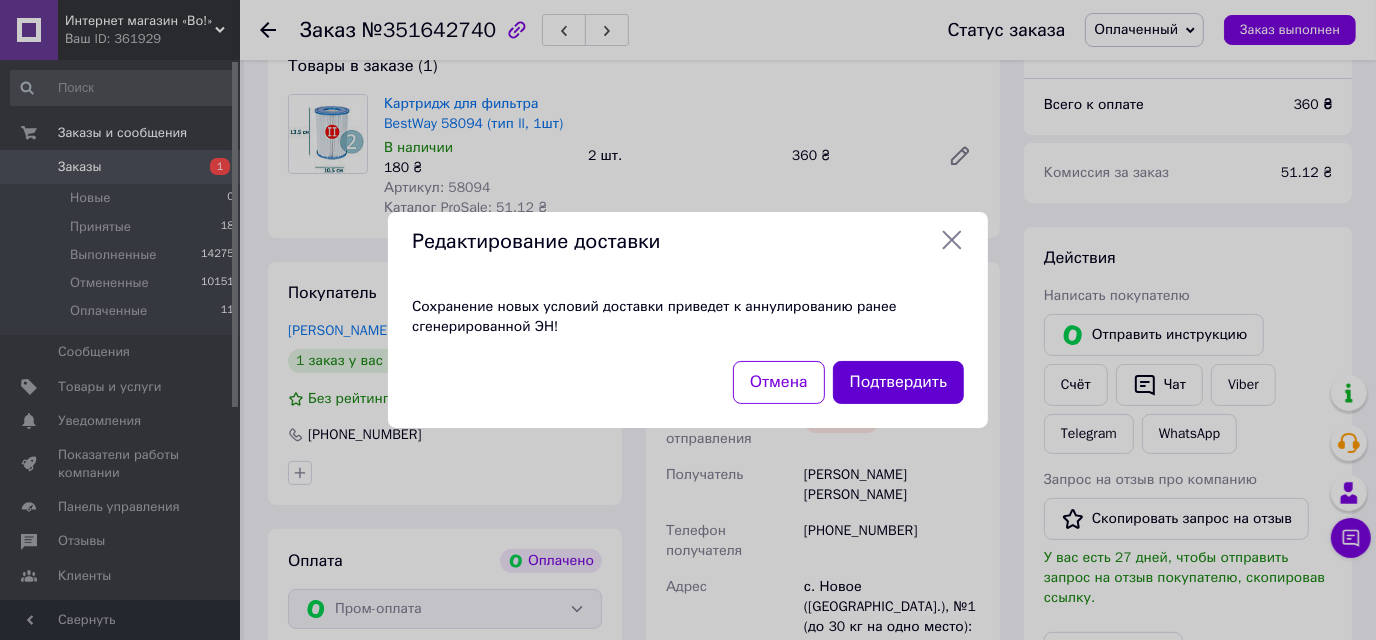 click on "Подтвердить" at bounding box center (898, 382) 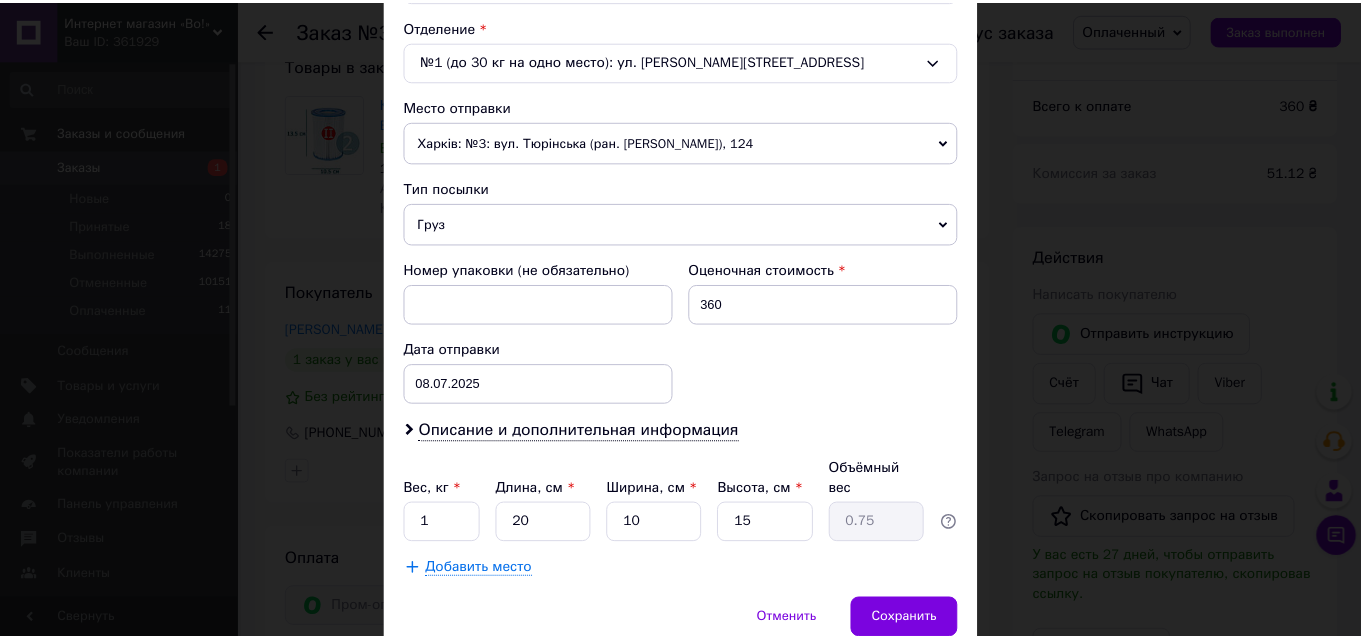 scroll, scrollTop: 679, scrollLeft: 0, axis: vertical 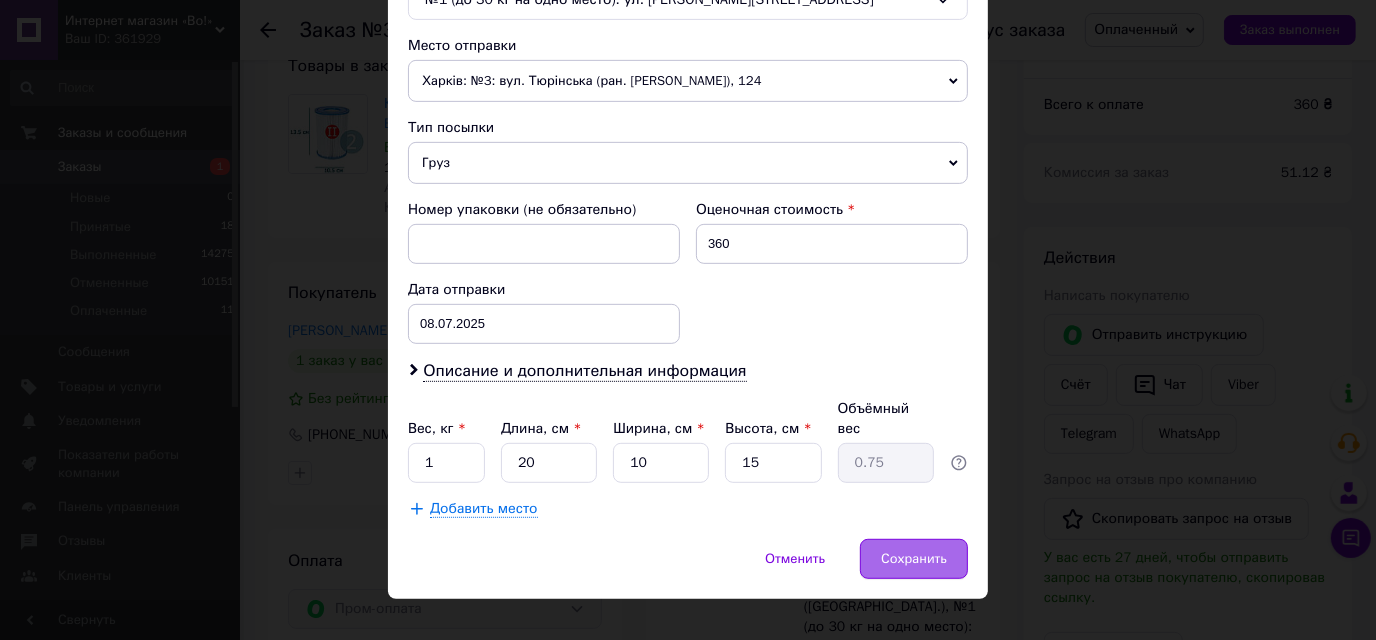 click on "Сохранить" at bounding box center (914, 559) 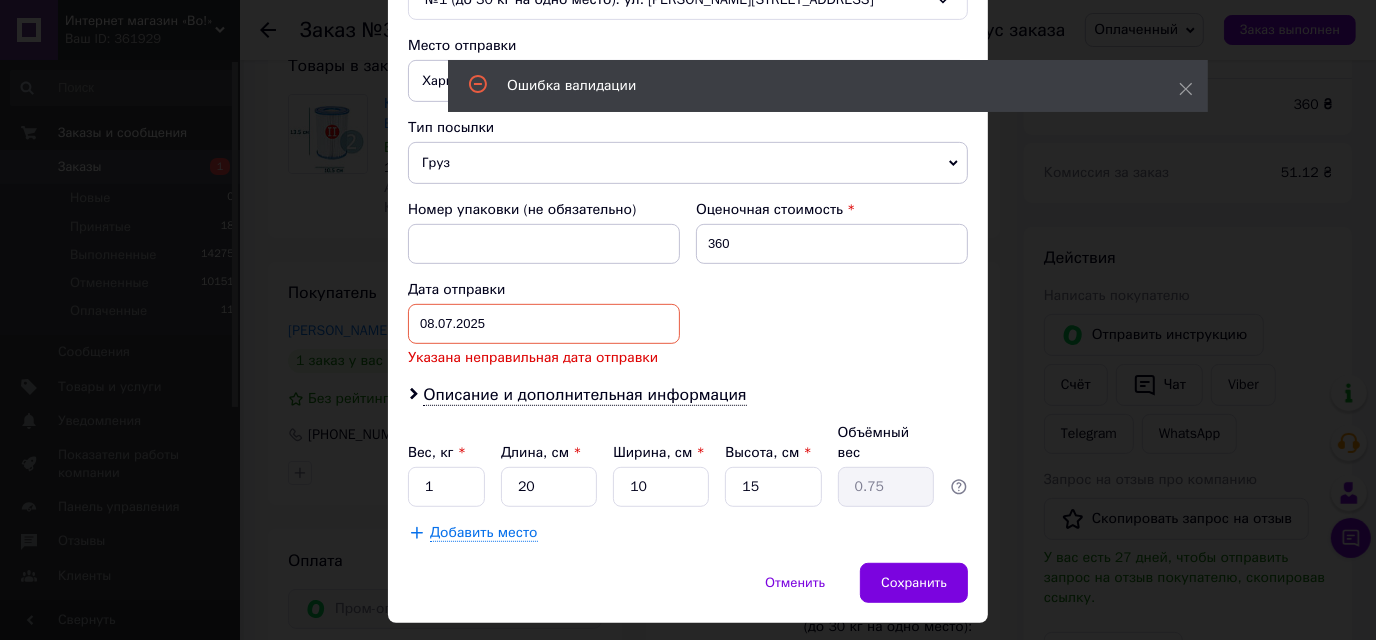 click on "Ошибка валидации" at bounding box center [828, 86] 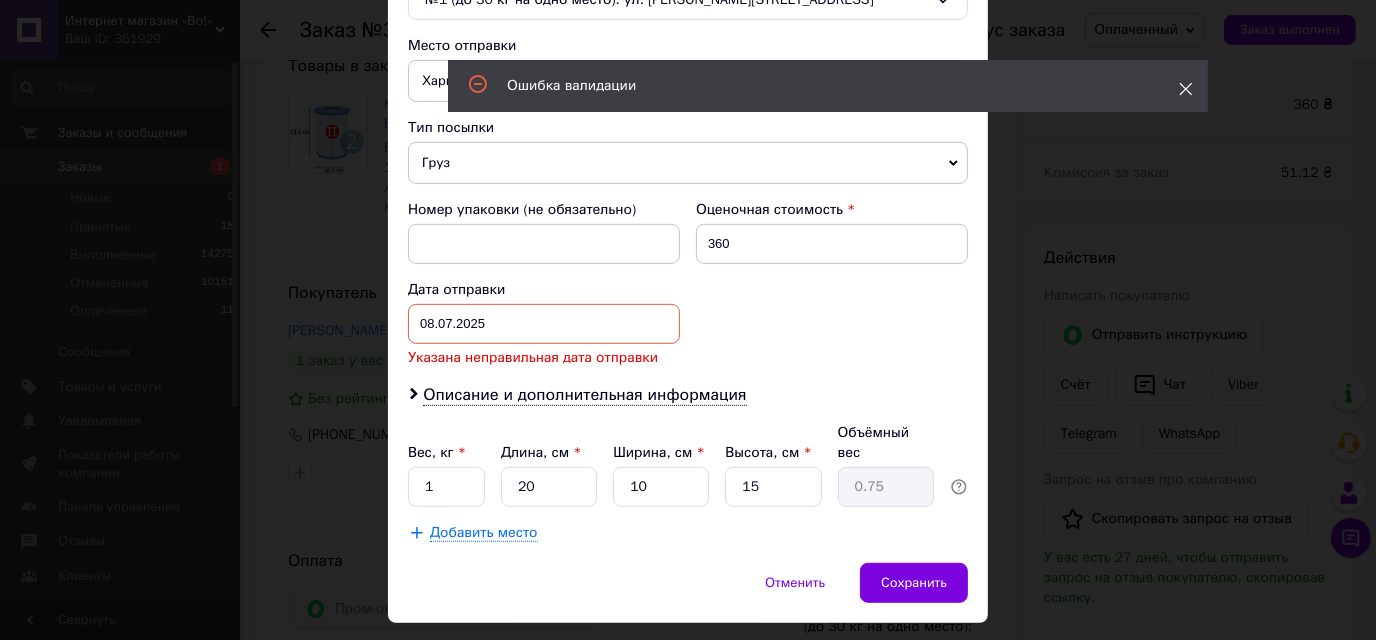 click 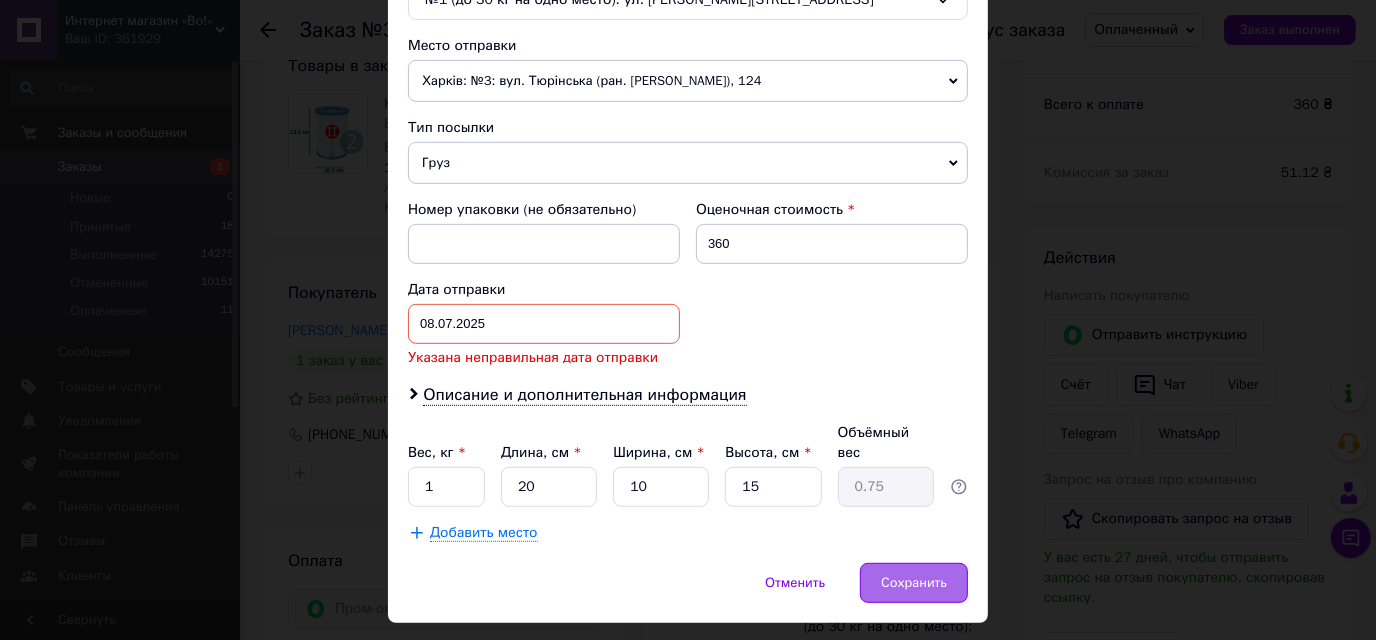click on "Сохранить" at bounding box center [914, 583] 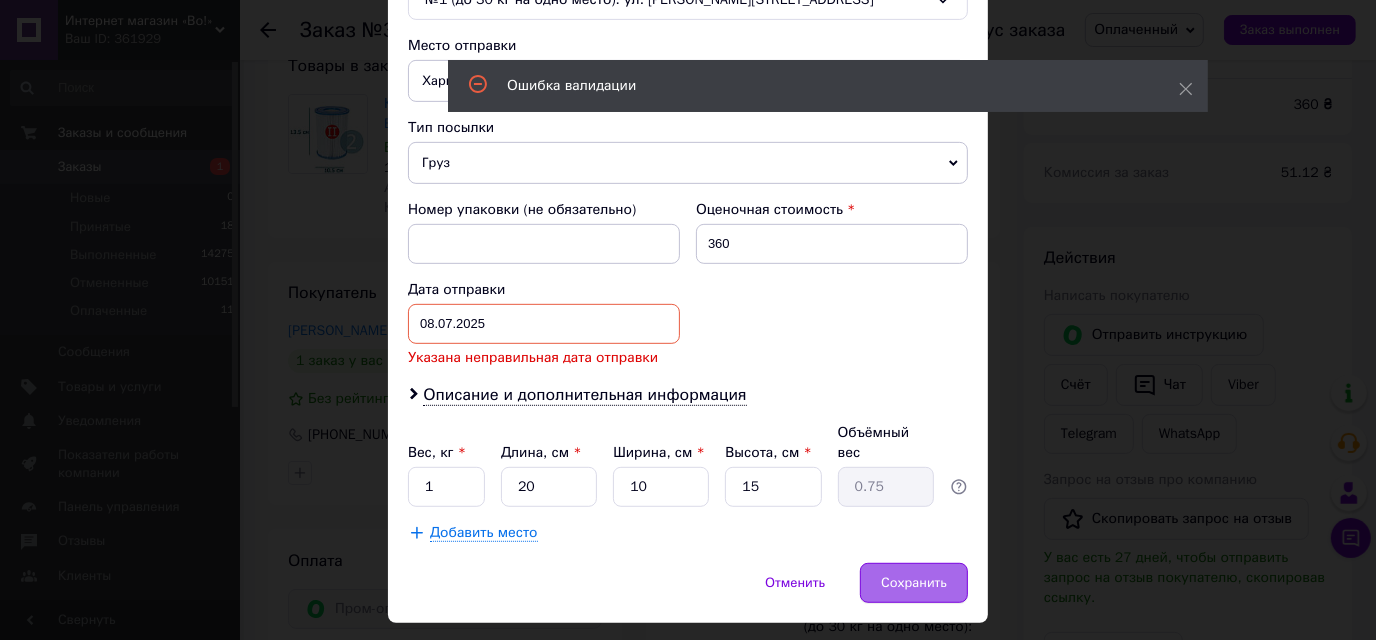 click on "Сохранить" at bounding box center (914, 583) 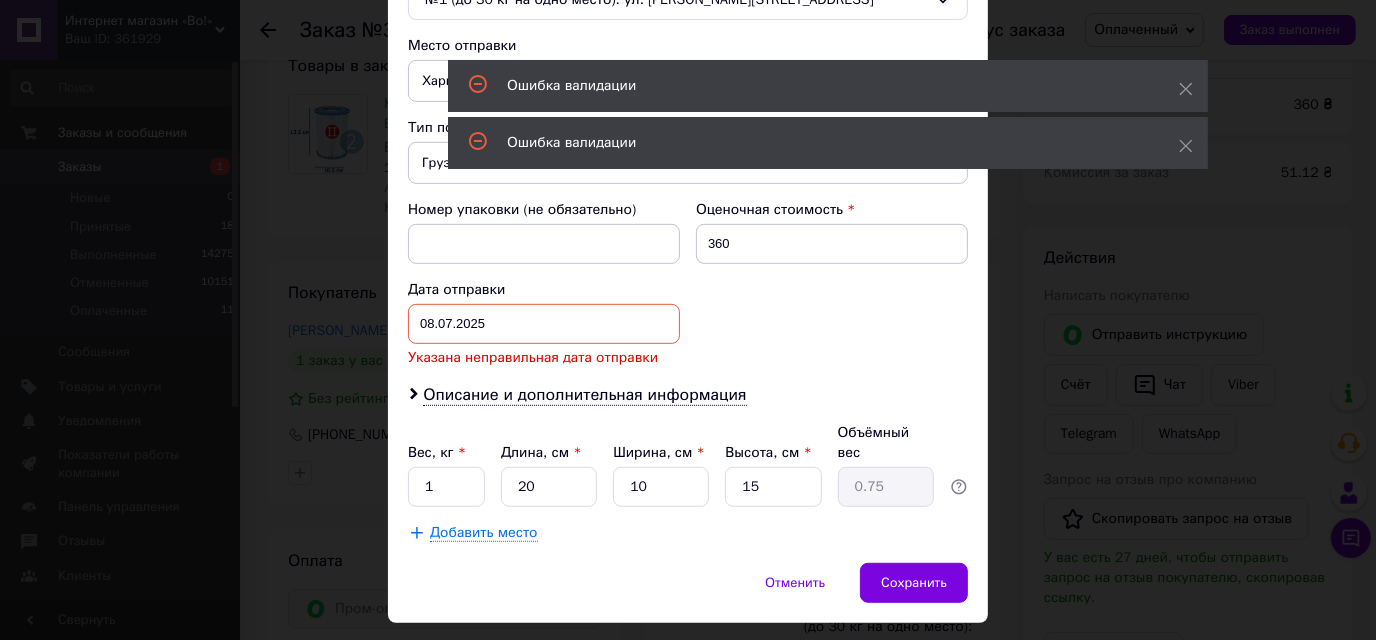 click on "08.07.2025 < 2025 > < Июль > Пн Вт Ср Чт Пт Сб Вс 30 1 2 3 4 5 6 7 8 9 10 11 12 13 14 15 16 17 18 19 20 21 22 23 24 25 26 27 28 29 30 31 1 2 3 4 5 6 7 8 9 10" at bounding box center [544, 324] 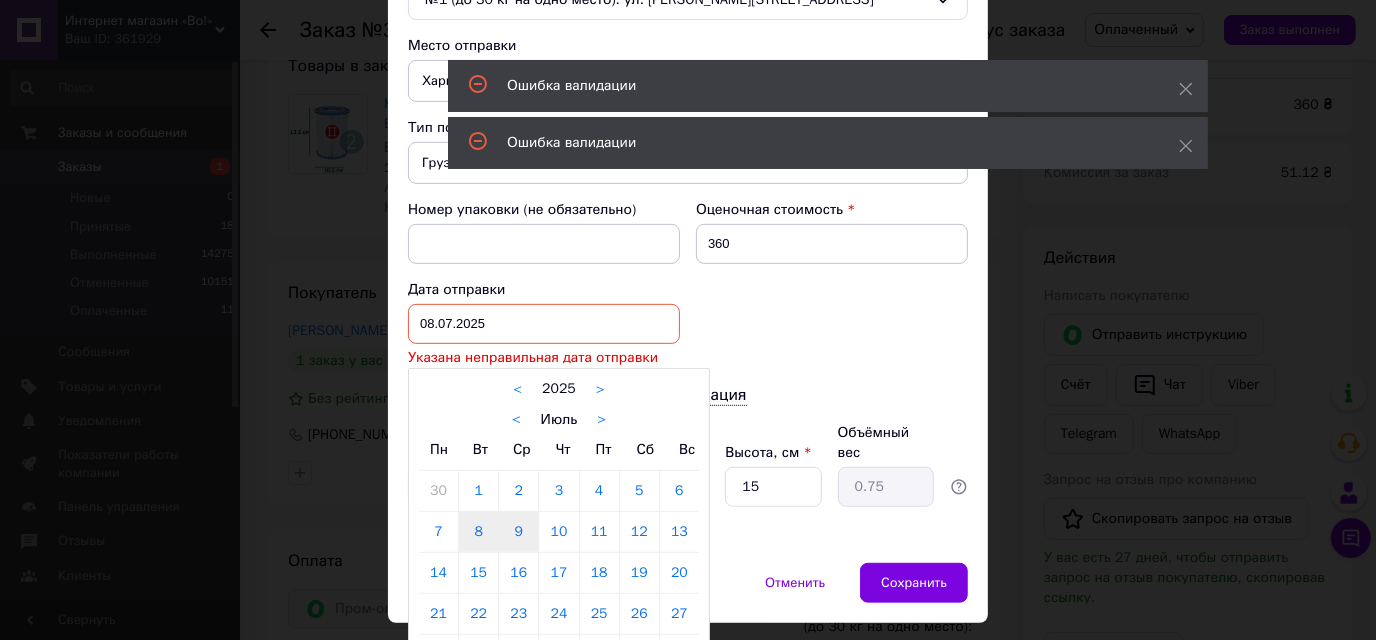 click on "9" at bounding box center (518, 532) 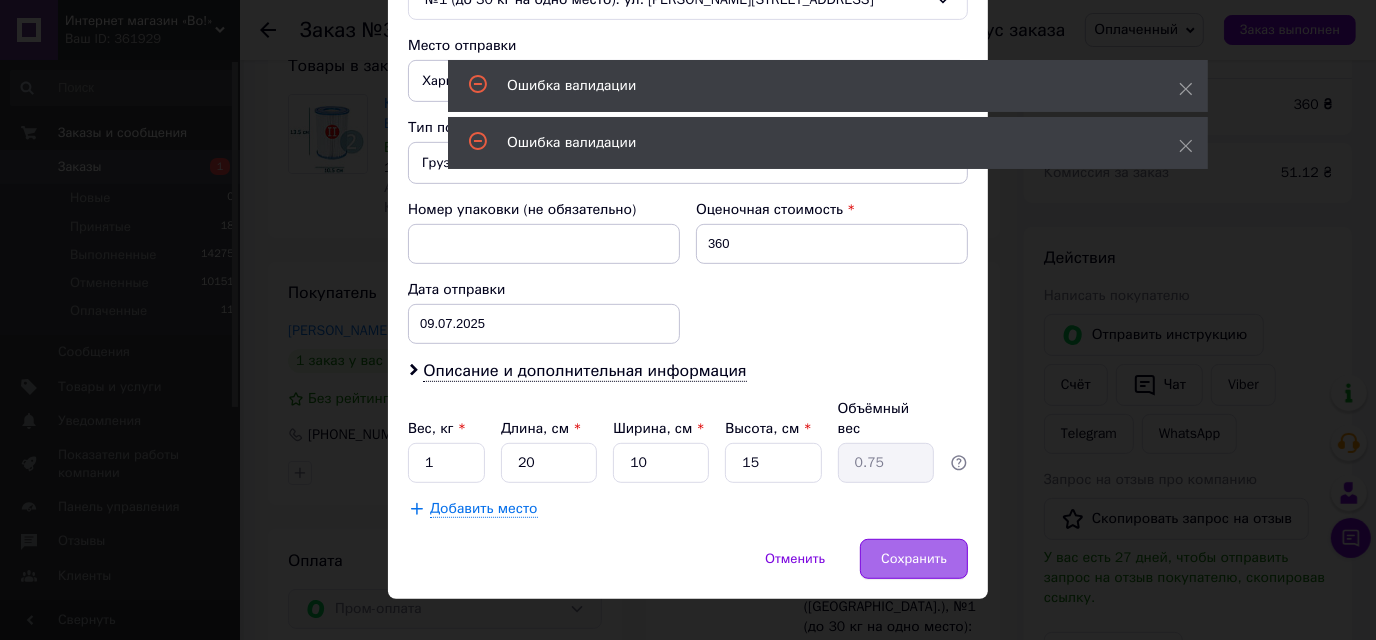 click on "Сохранить" at bounding box center (914, 559) 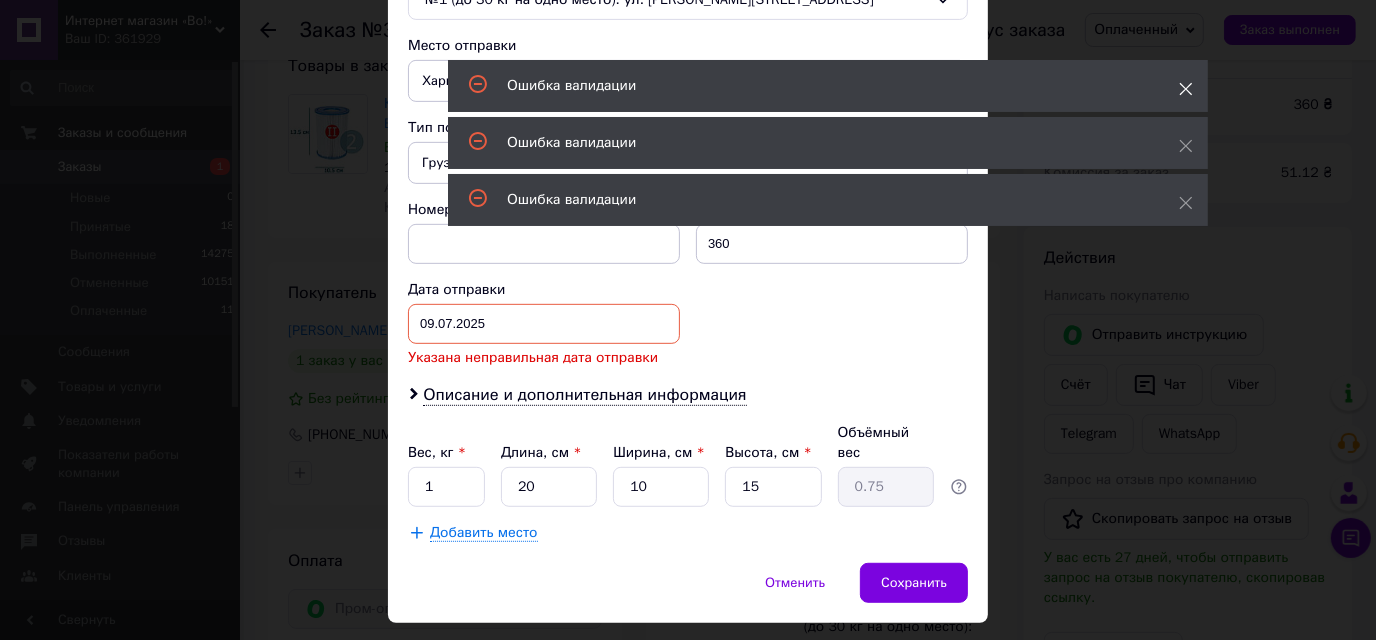 click 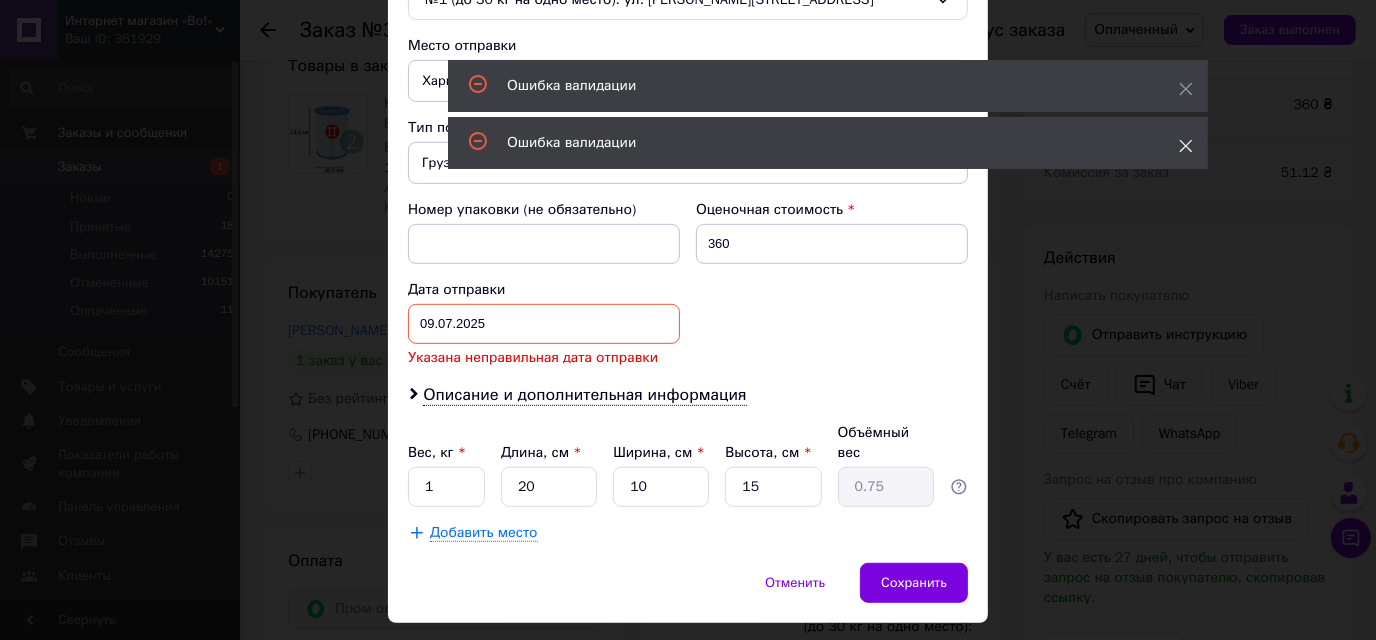click on "Ошибка валидации Ошибка валидации" at bounding box center (828, 117) 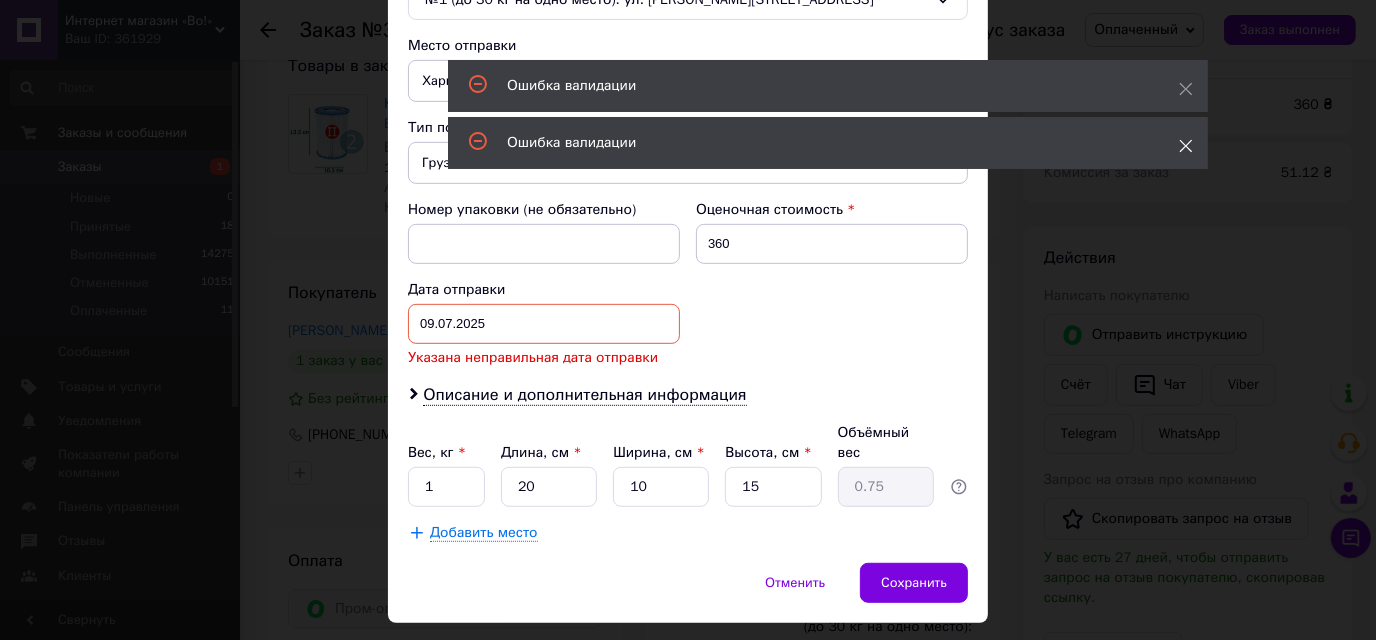 click 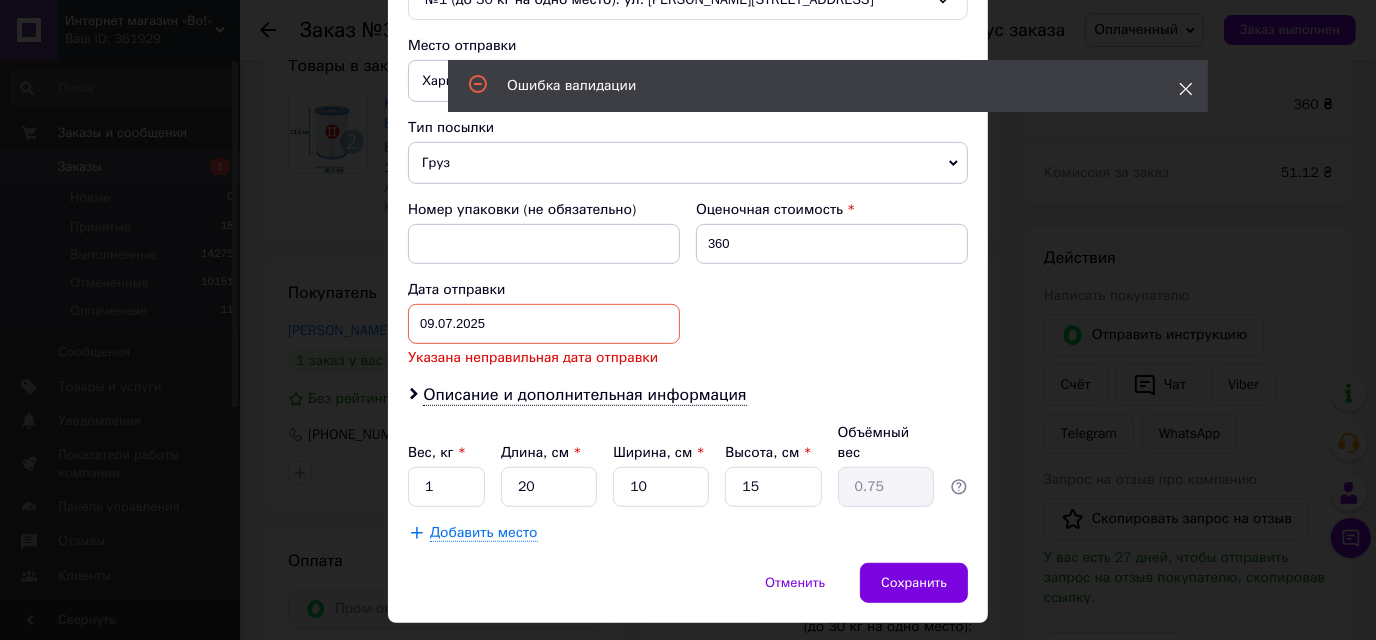 click 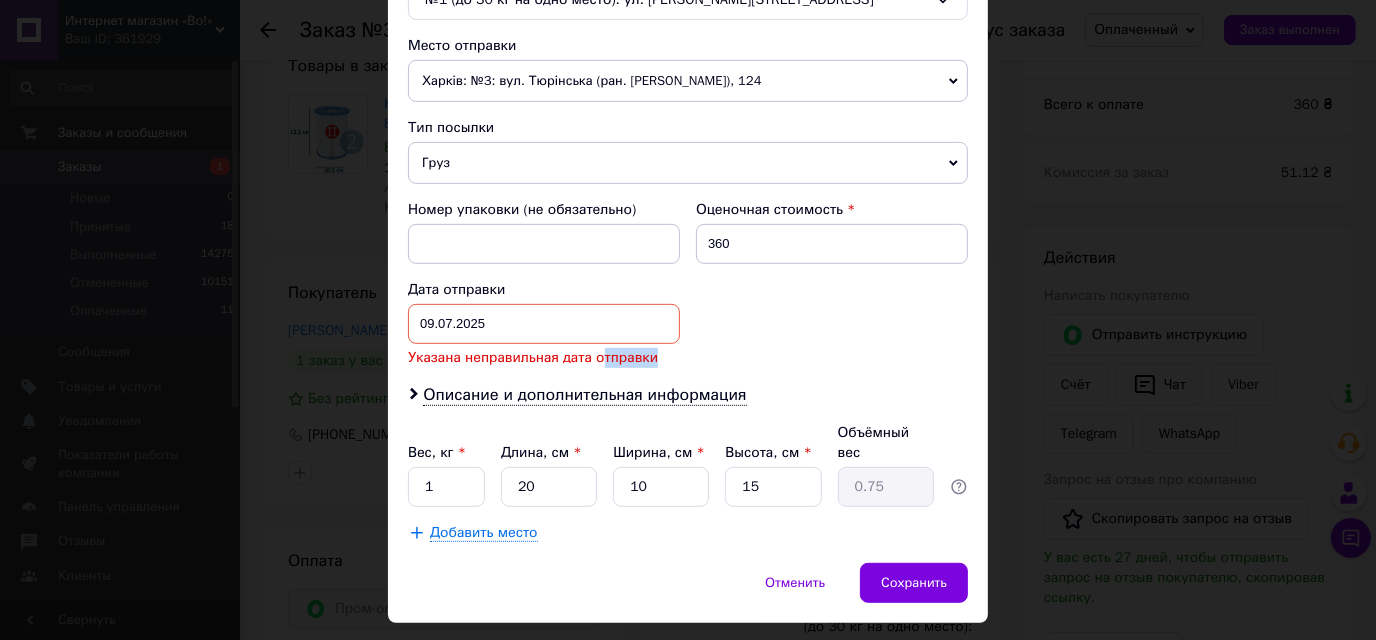 drag, startPoint x: 595, startPoint y: 339, endPoint x: 674, endPoint y: 342, distance: 79.05694 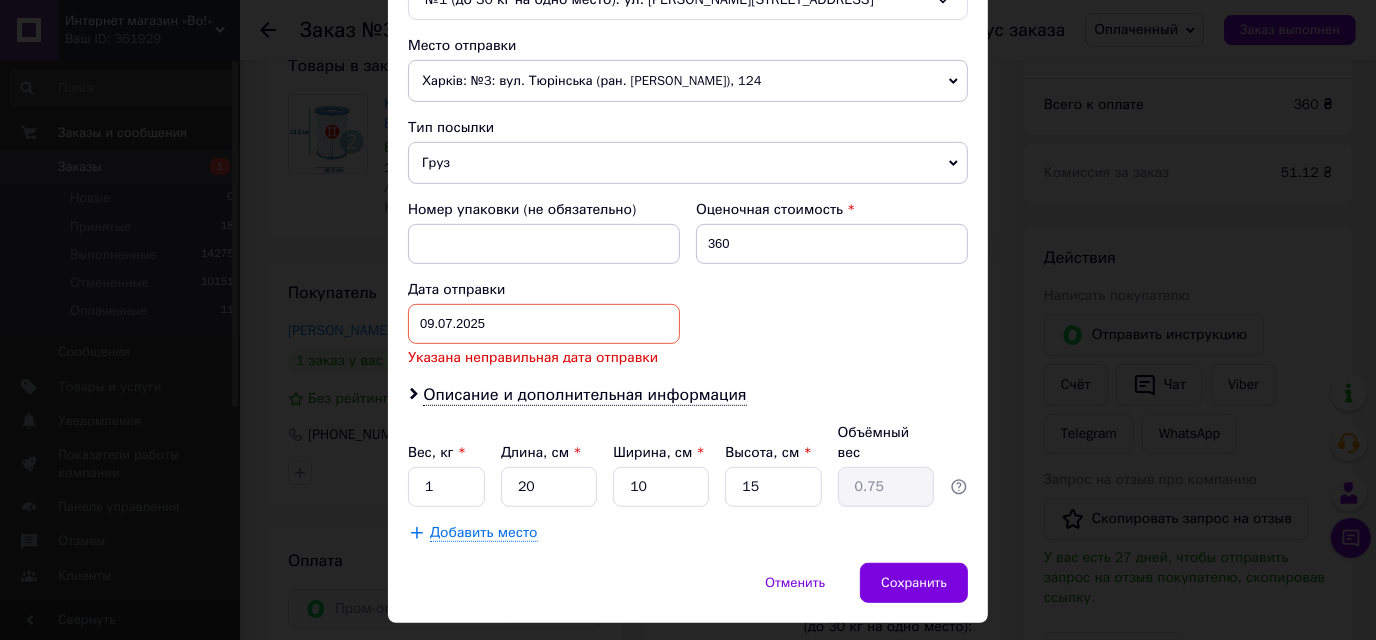 click on "09.07.2025 < 2025 > < Июль > Пн Вт Ср Чт Пт Сб Вс 30 1 2 3 4 5 6 7 8 9 10 11 12 13 14 15 16 17 18 19 20 21 22 23 24 25 26 27 28 29 30 31 1 2 3 4 5 6 7 8 9 10" at bounding box center (544, 324) 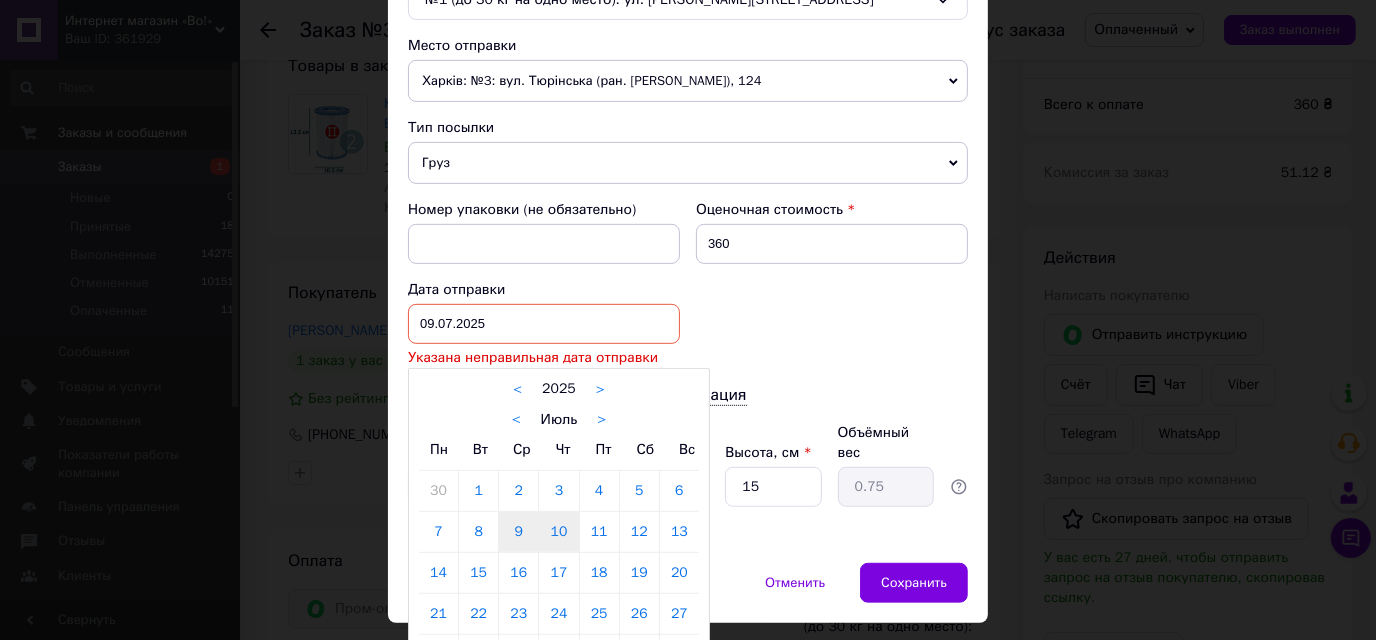 click on "10" at bounding box center [558, 532] 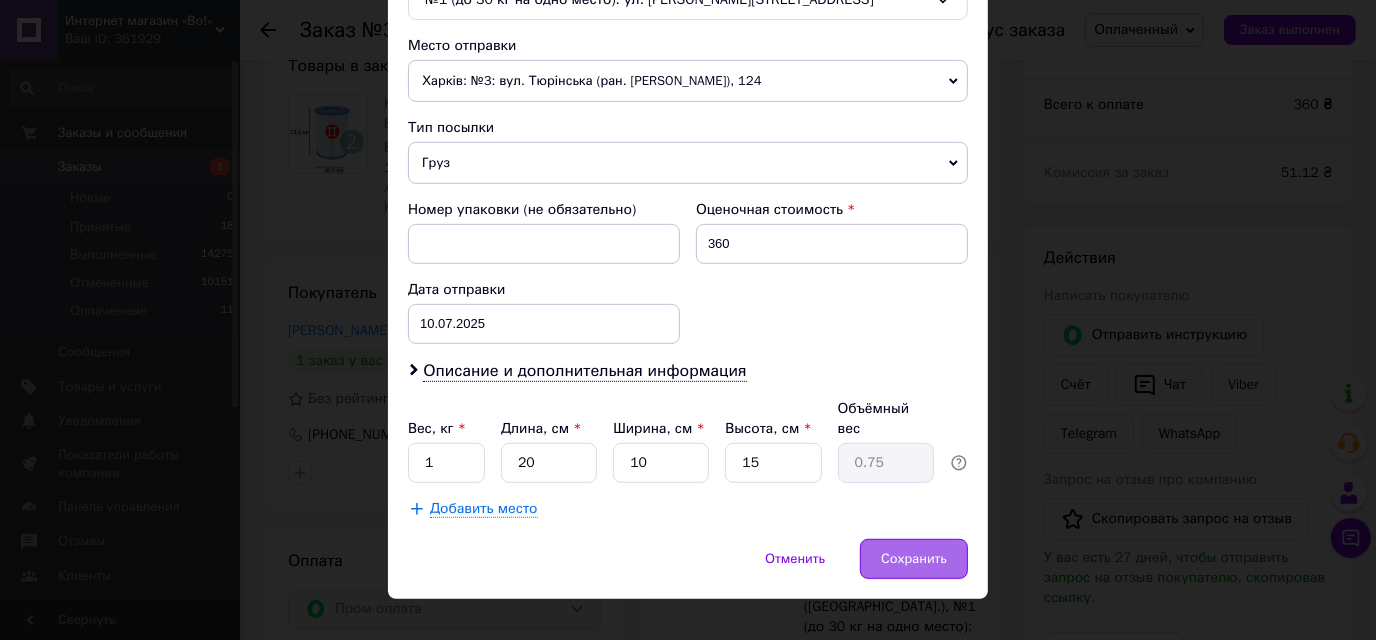 click on "Сохранить" at bounding box center [914, 559] 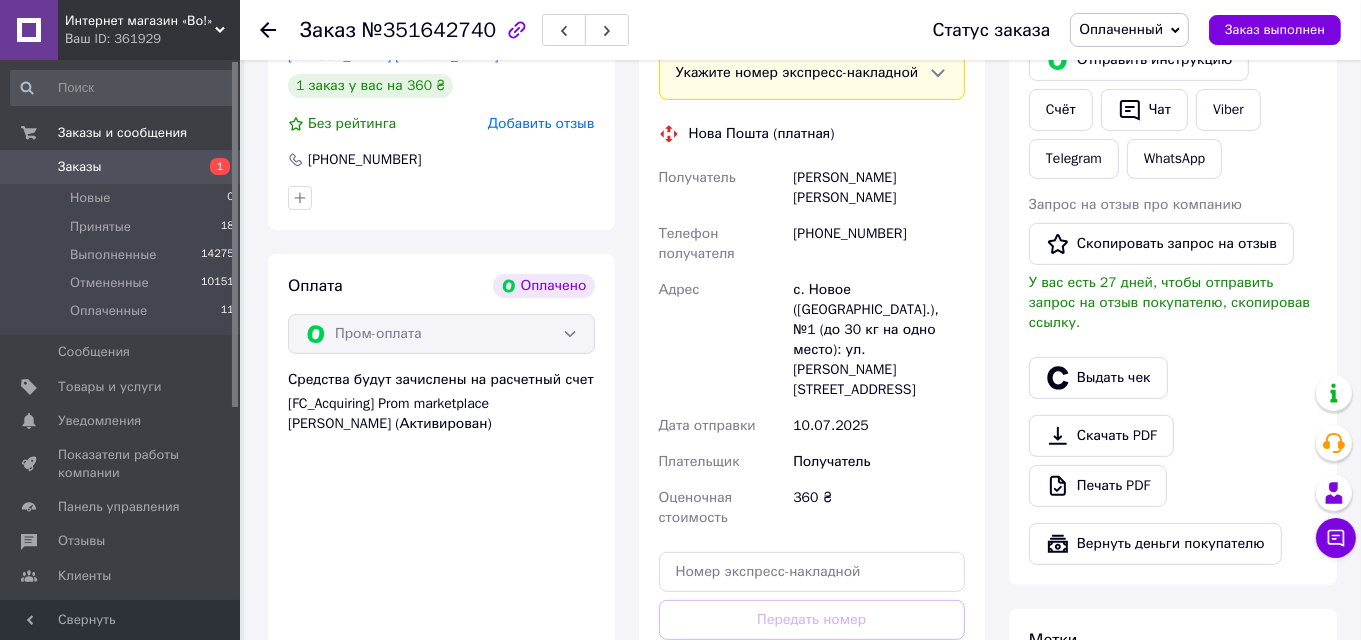 scroll, scrollTop: 500, scrollLeft: 0, axis: vertical 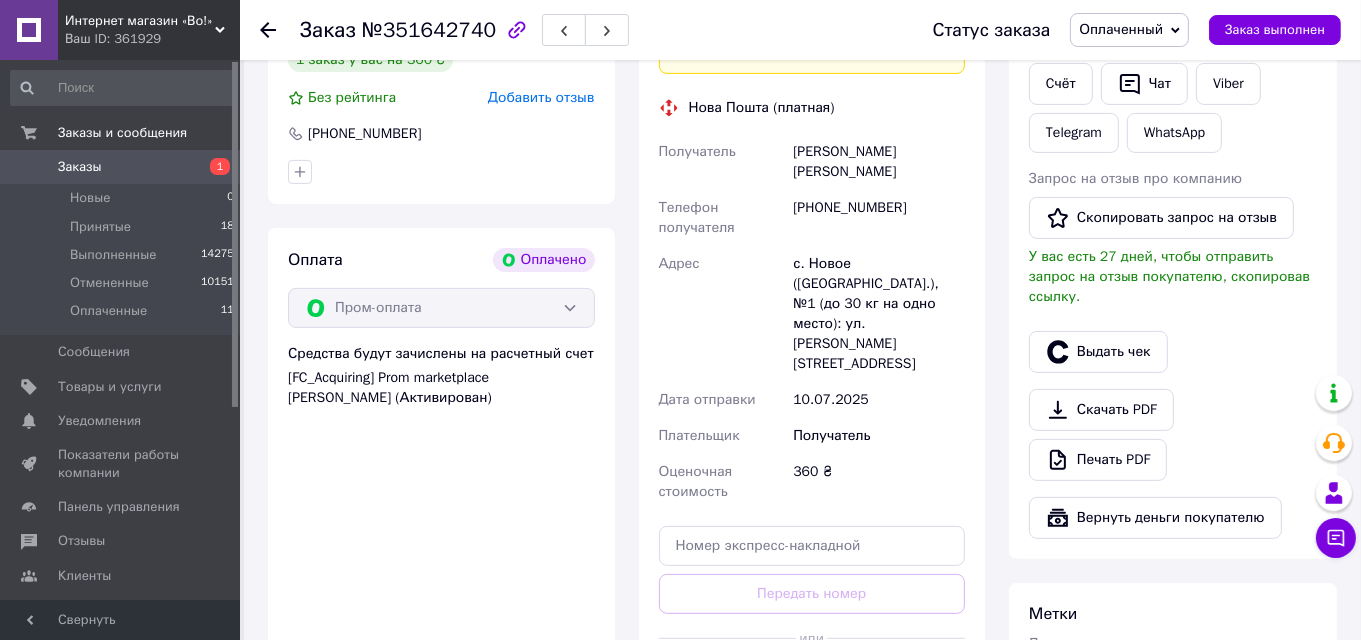 click on "Сгенерировать ЭН" at bounding box center [812, 683] 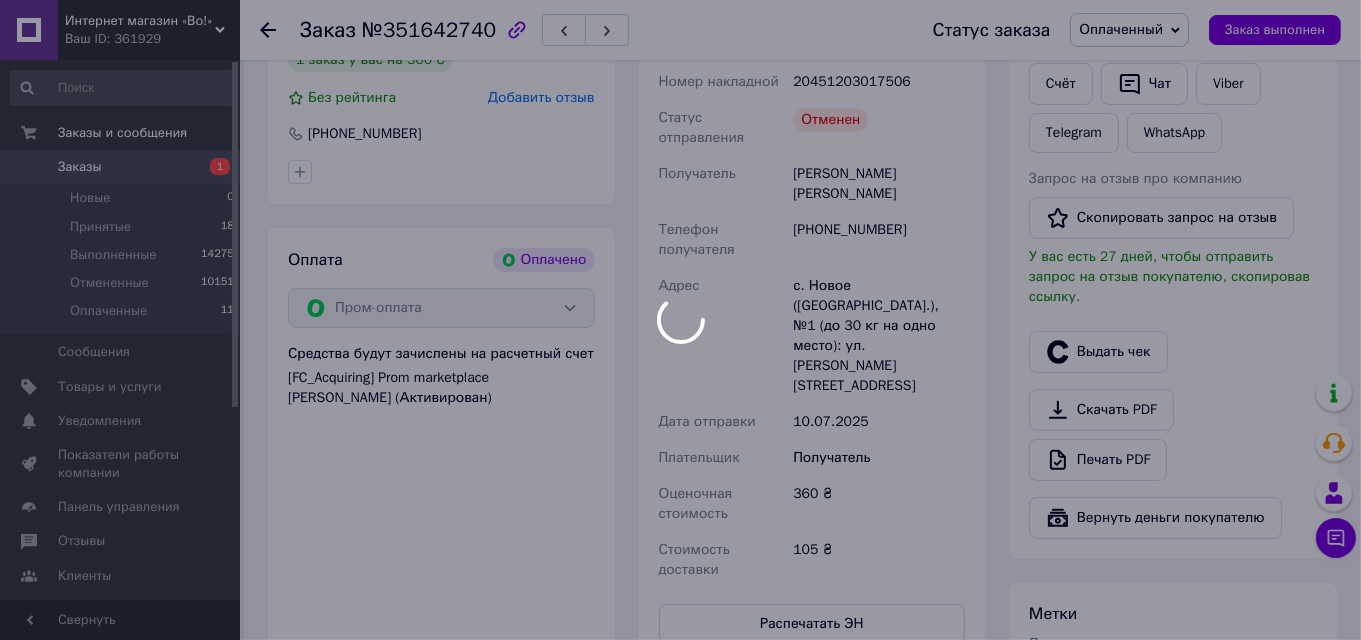 scroll, scrollTop: 31, scrollLeft: 0, axis: vertical 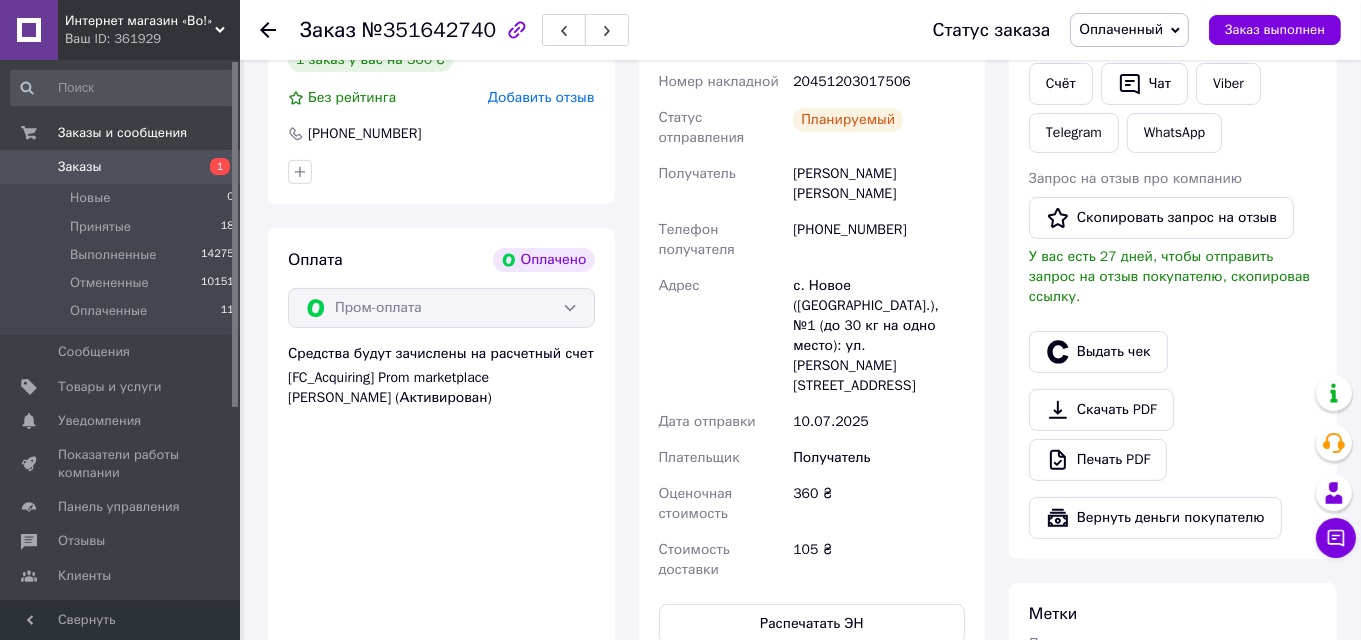 click on "20451203017506" at bounding box center (879, 82) 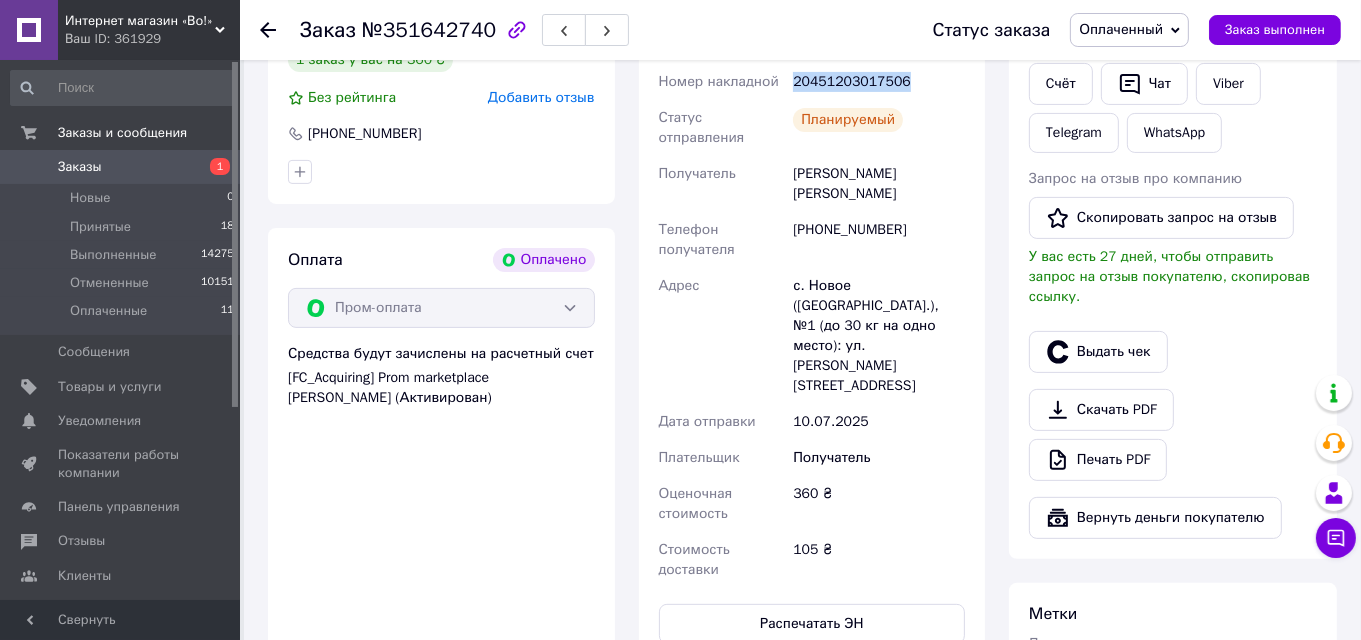 click on "20451203017506" at bounding box center [879, 82] 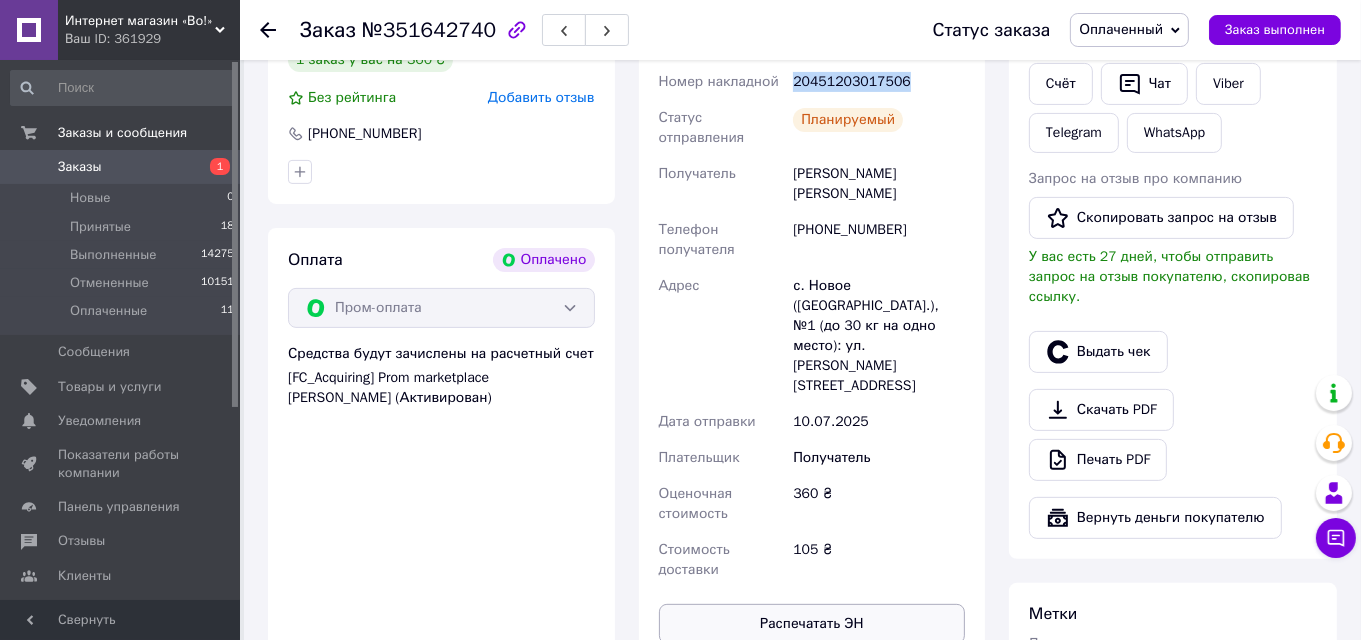 click on "Распечатать ЭН" at bounding box center (812, 624) 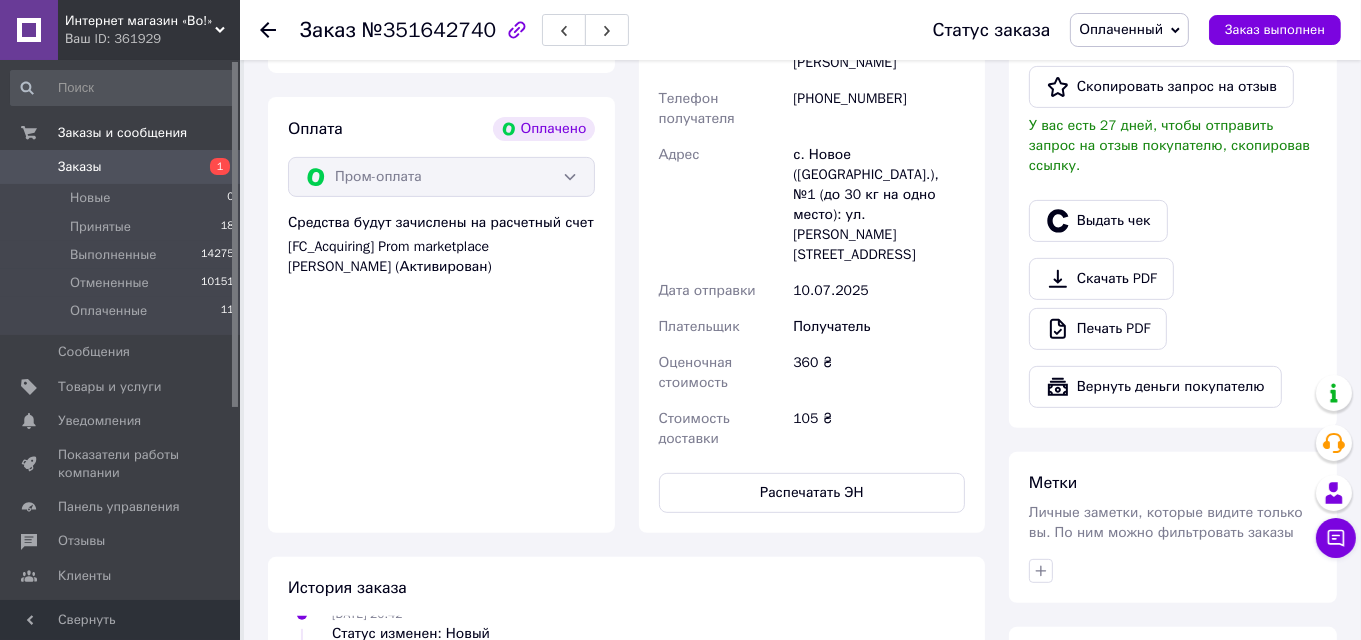 scroll, scrollTop: 500, scrollLeft: 0, axis: vertical 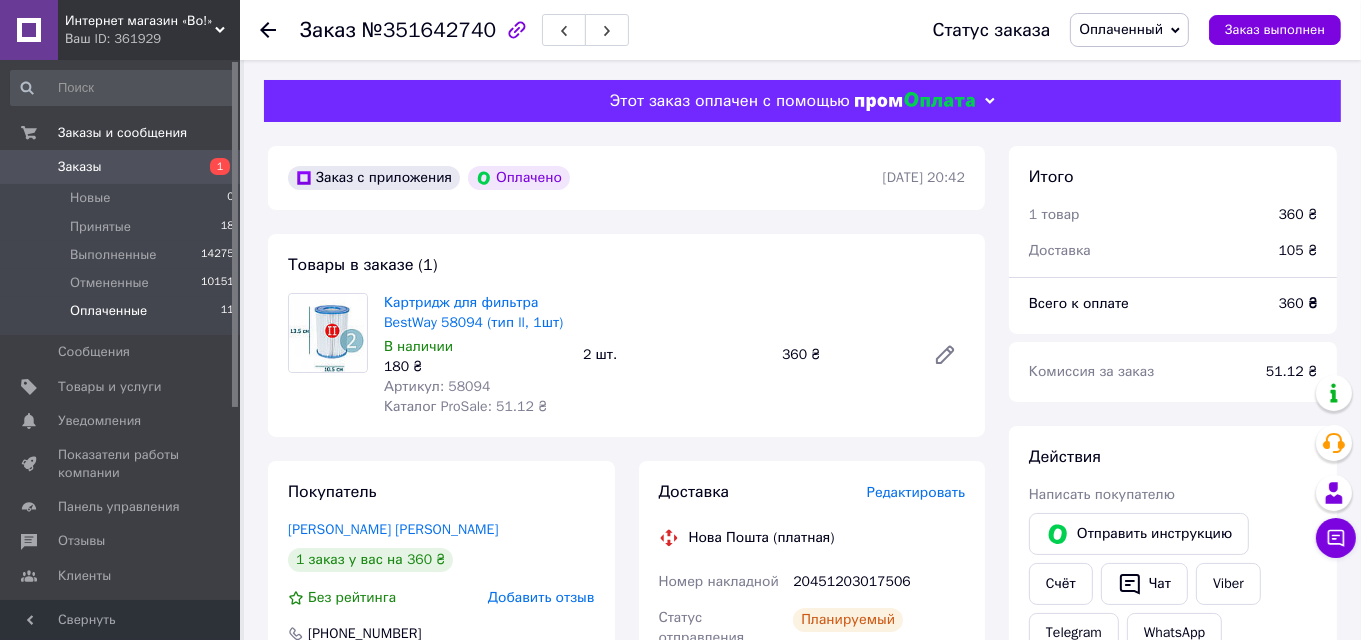 click on "Оплаченные" at bounding box center [108, 311] 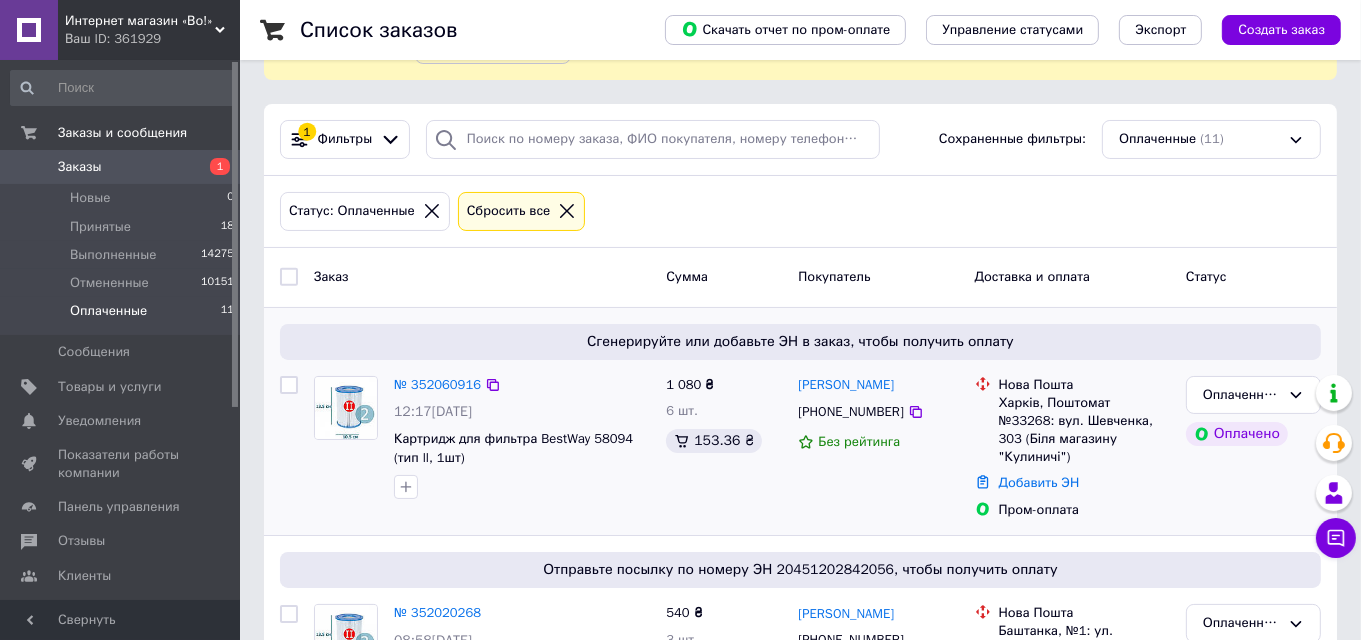 scroll, scrollTop: 199, scrollLeft: 0, axis: vertical 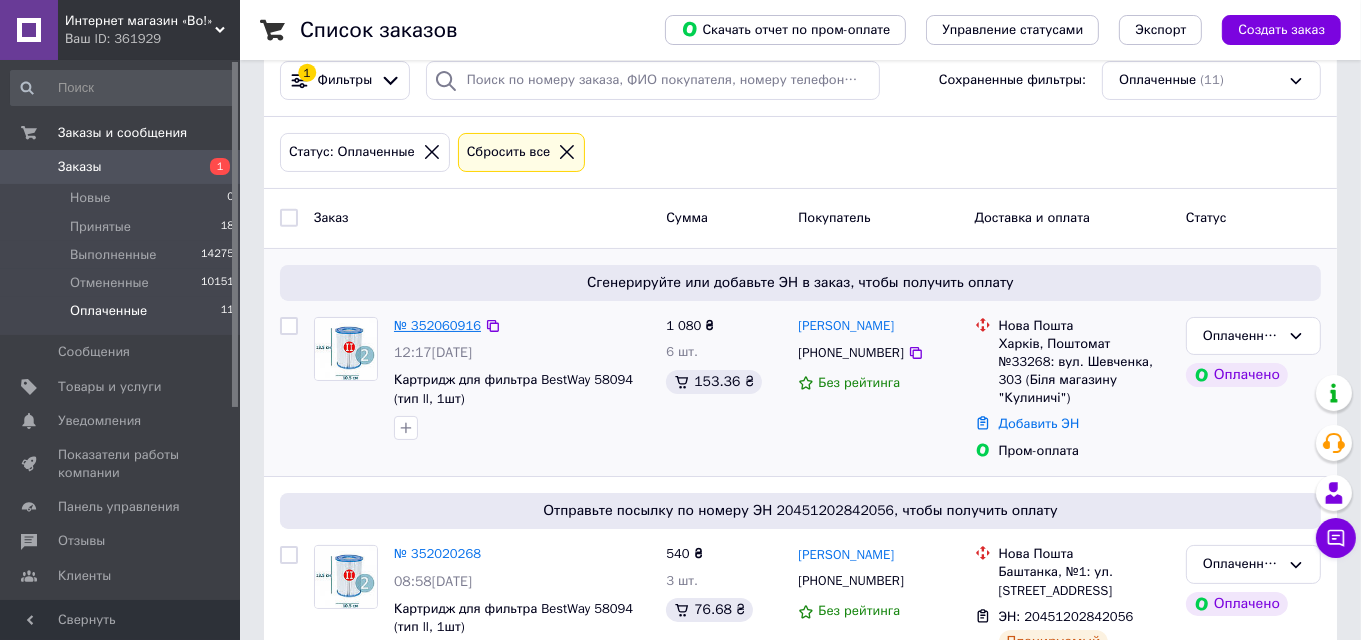 click on "№ 352060916" at bounding box center (437, 325) 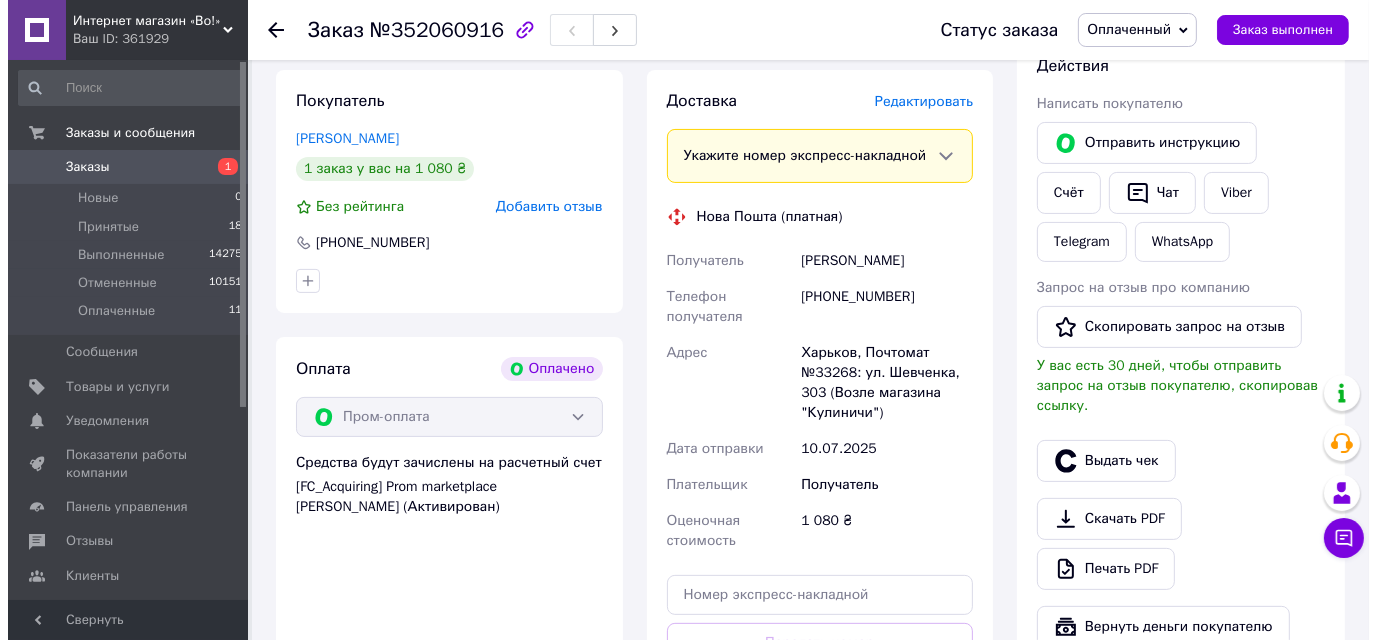 scroll, scrollTop: 300, scrollLeft: 0, axis: vertical 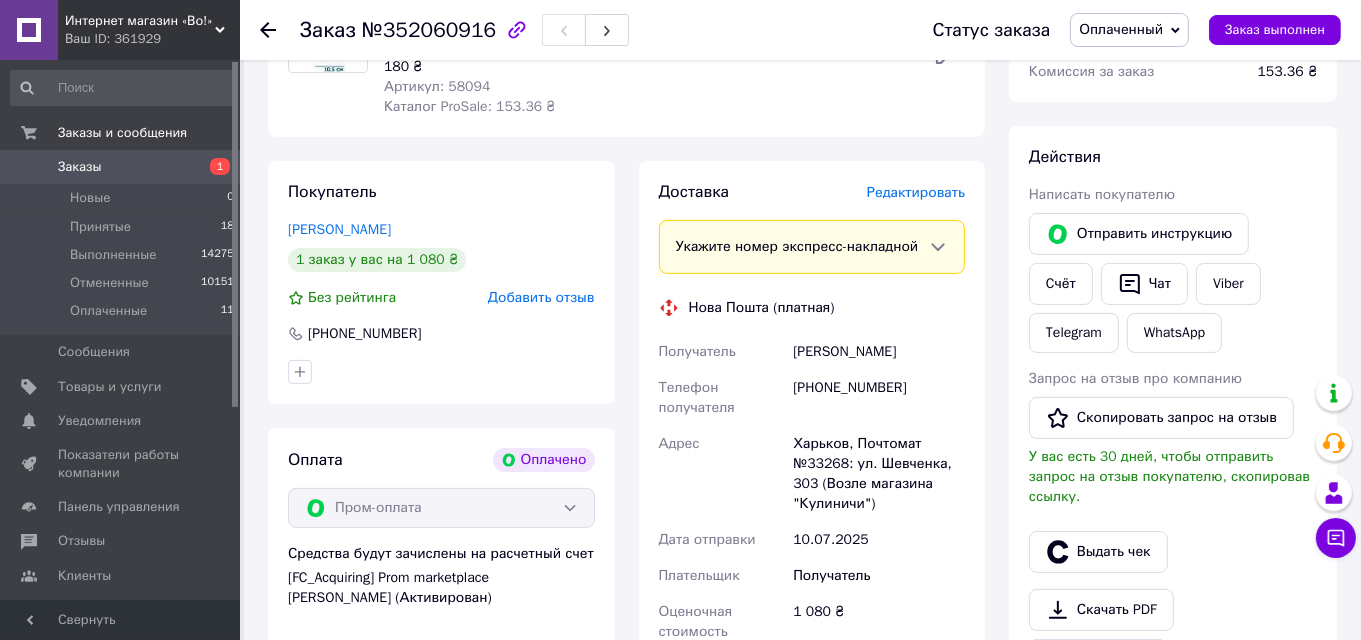 click on "Редактировать" at bounding box center [916, 192] 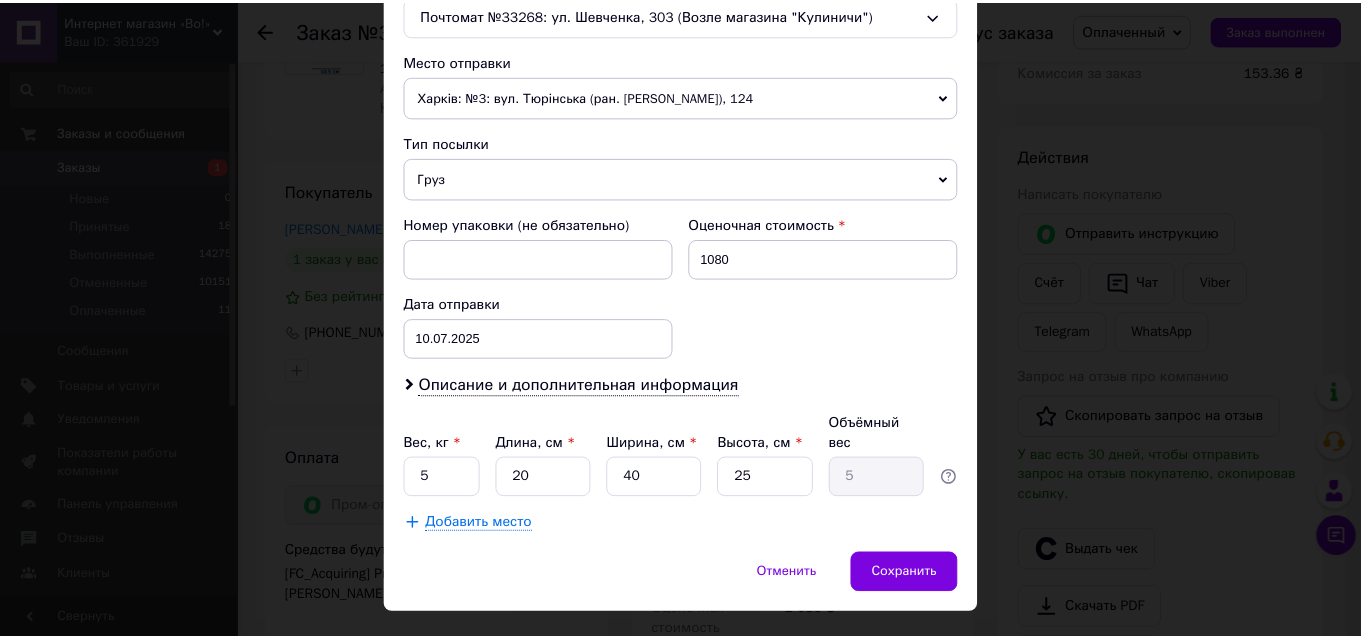 scroll, scrollTop: 679, scrollLeft: 0, axis: vertical 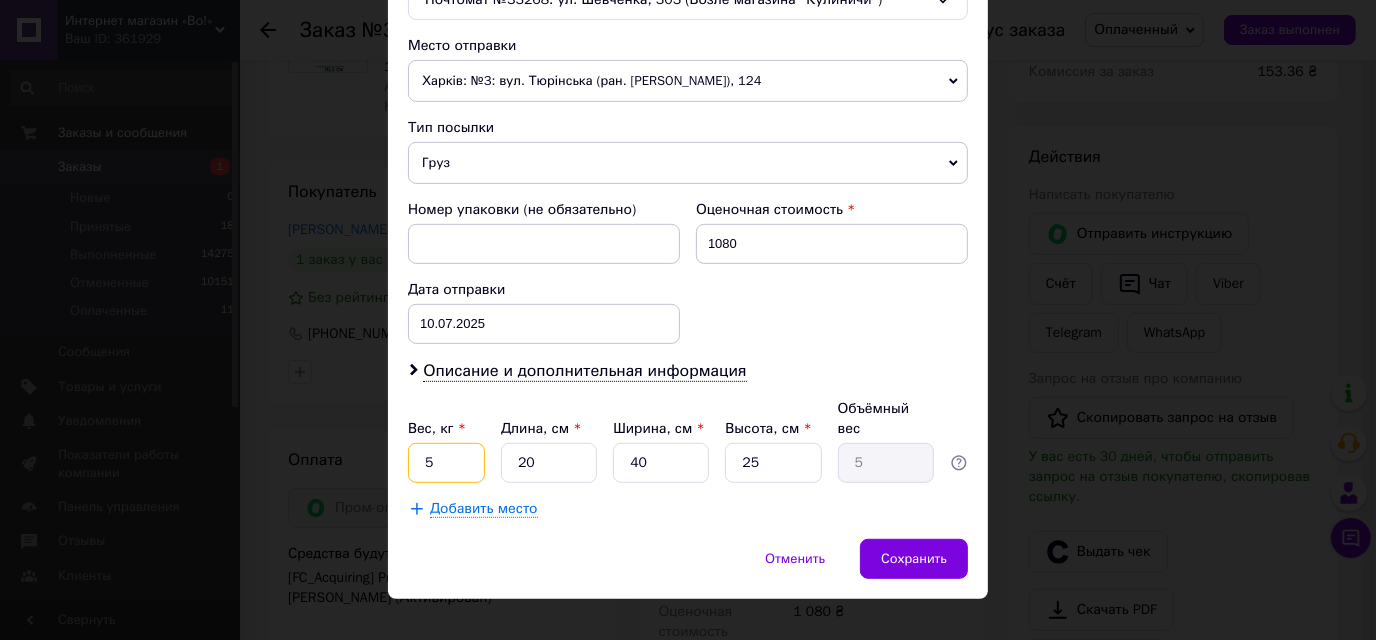 drag, startPoint x: 466, startPoint y: 443, endPoint x: 396, endPoint y: 452, distance: 70.5762 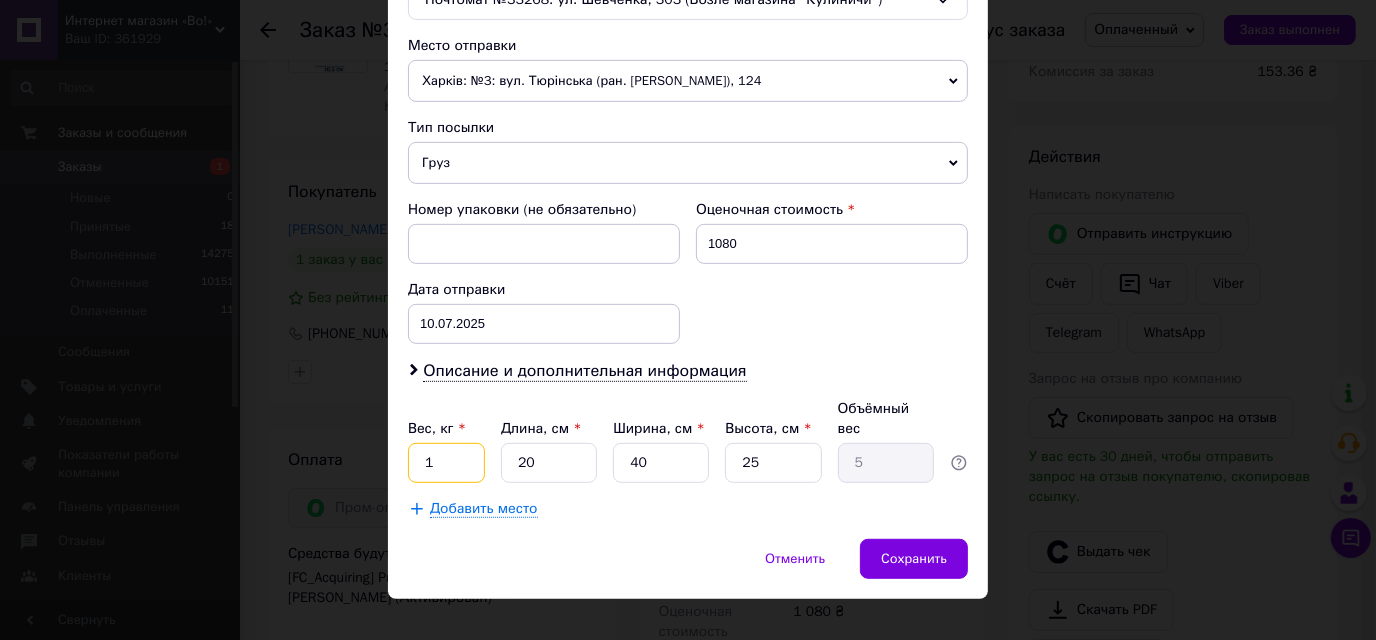 type on "1" 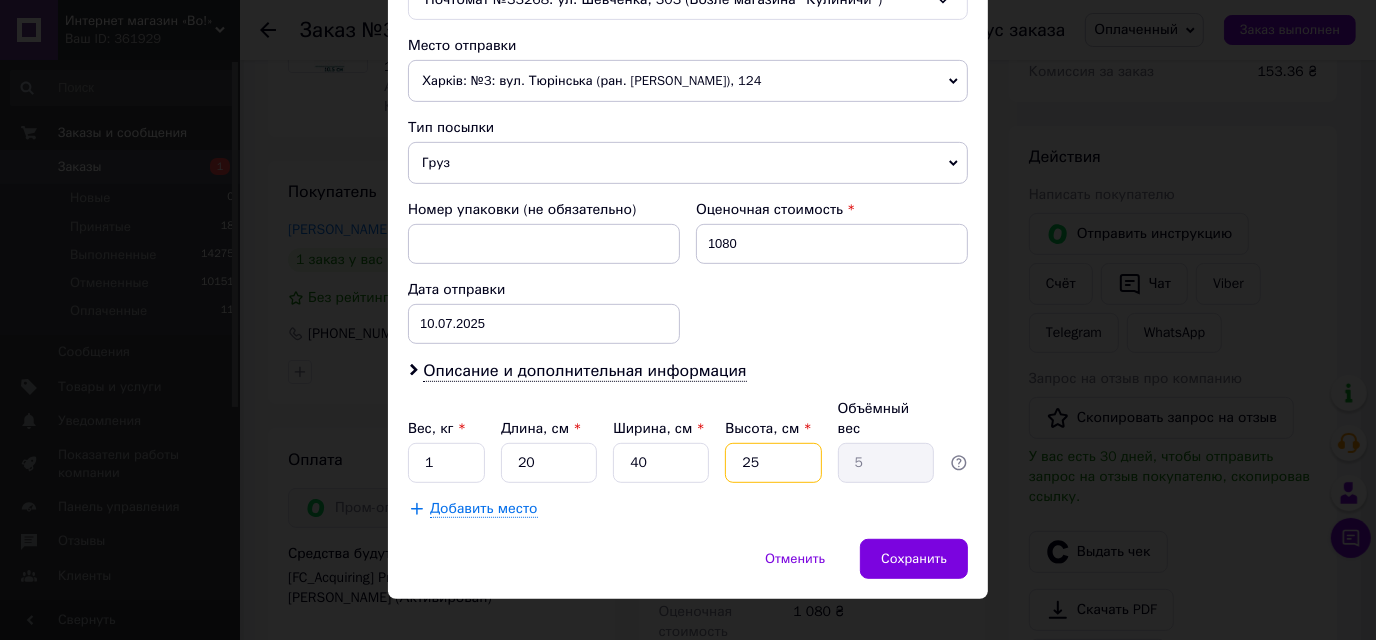 click on "25" at bounding box center (773, 463) 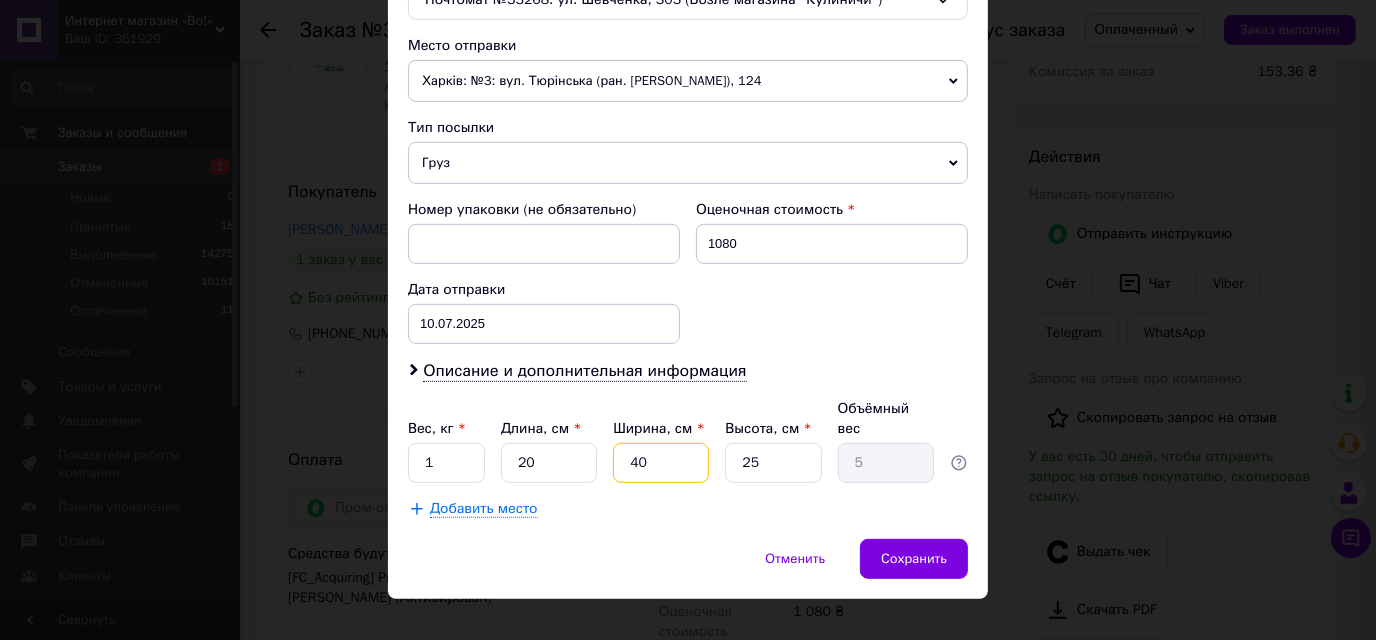 click on "40" at bounding box center [661, 463] 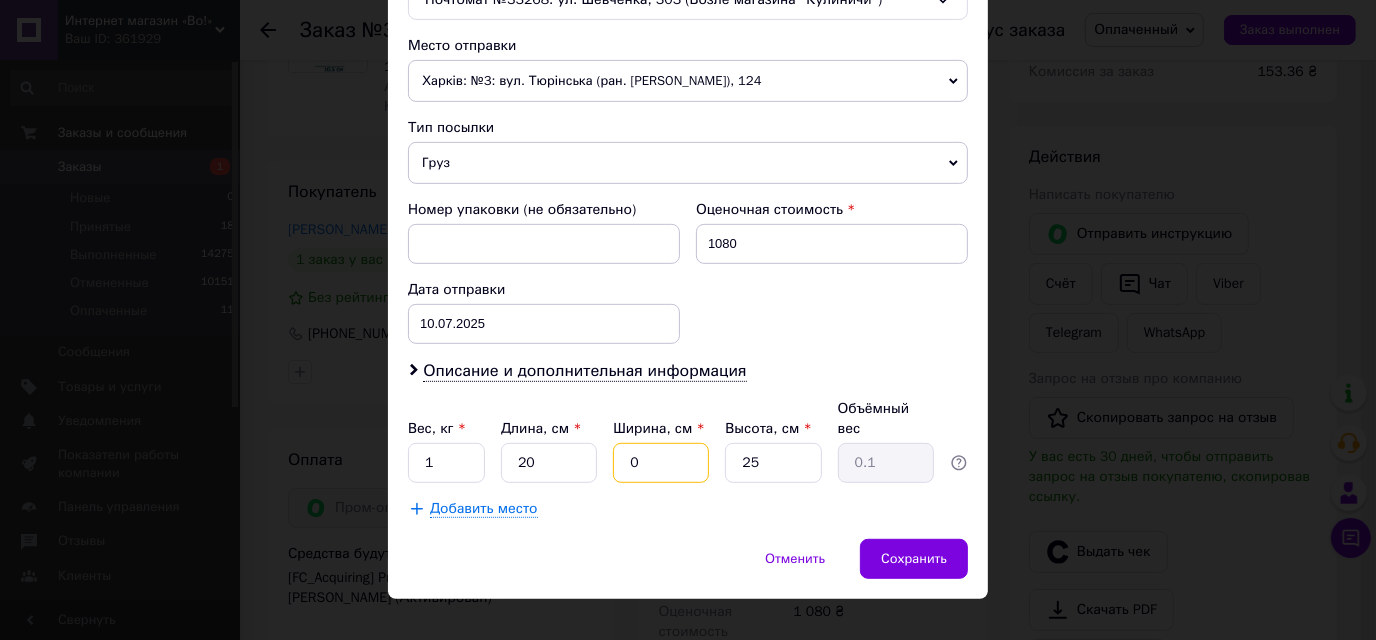type on "10" 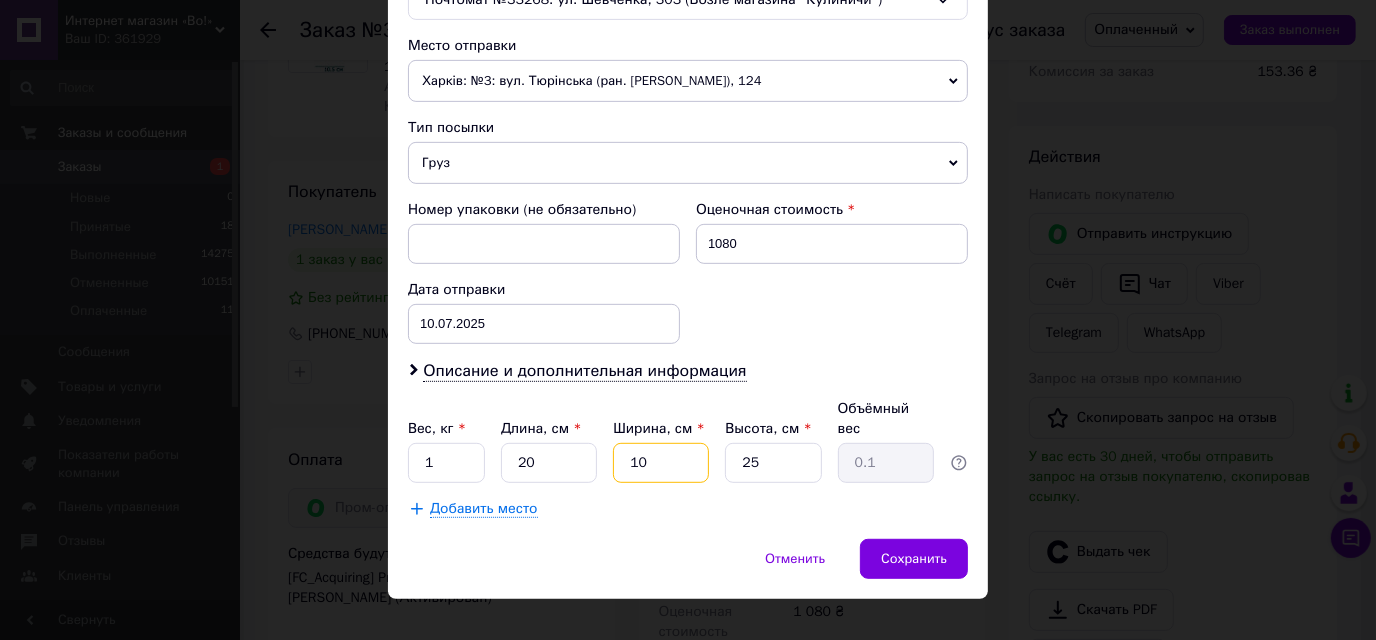 type on "1.25" 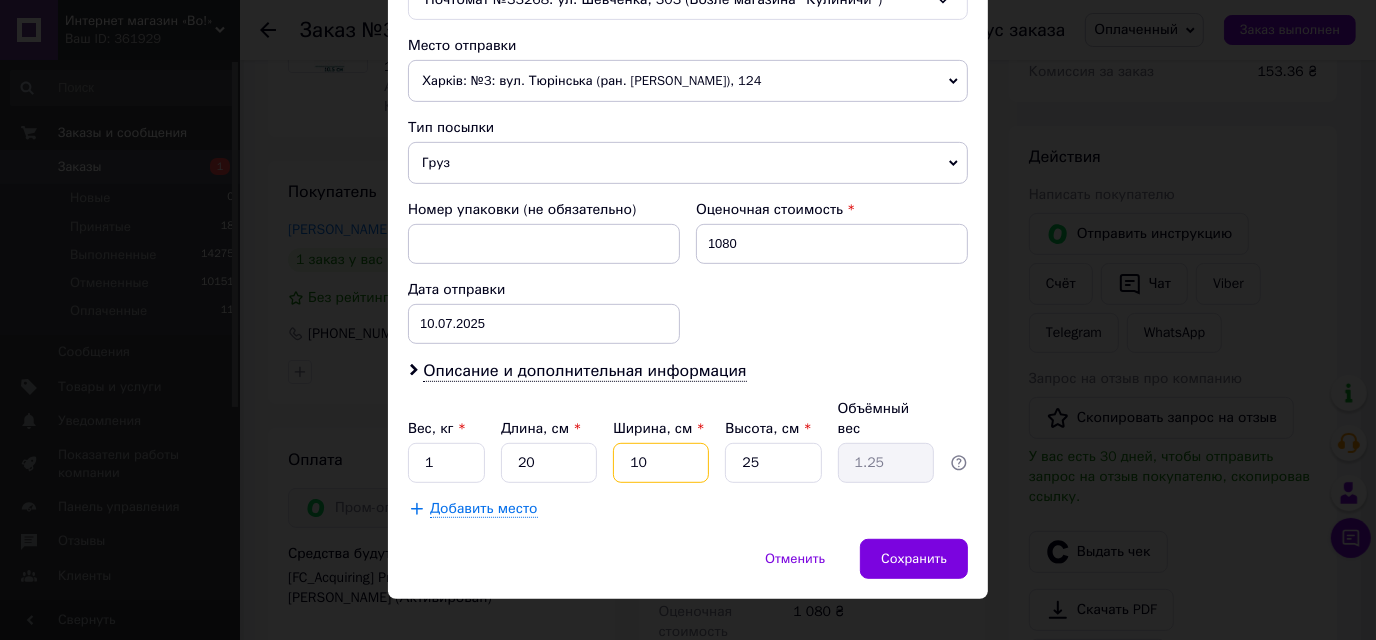 type on "10" 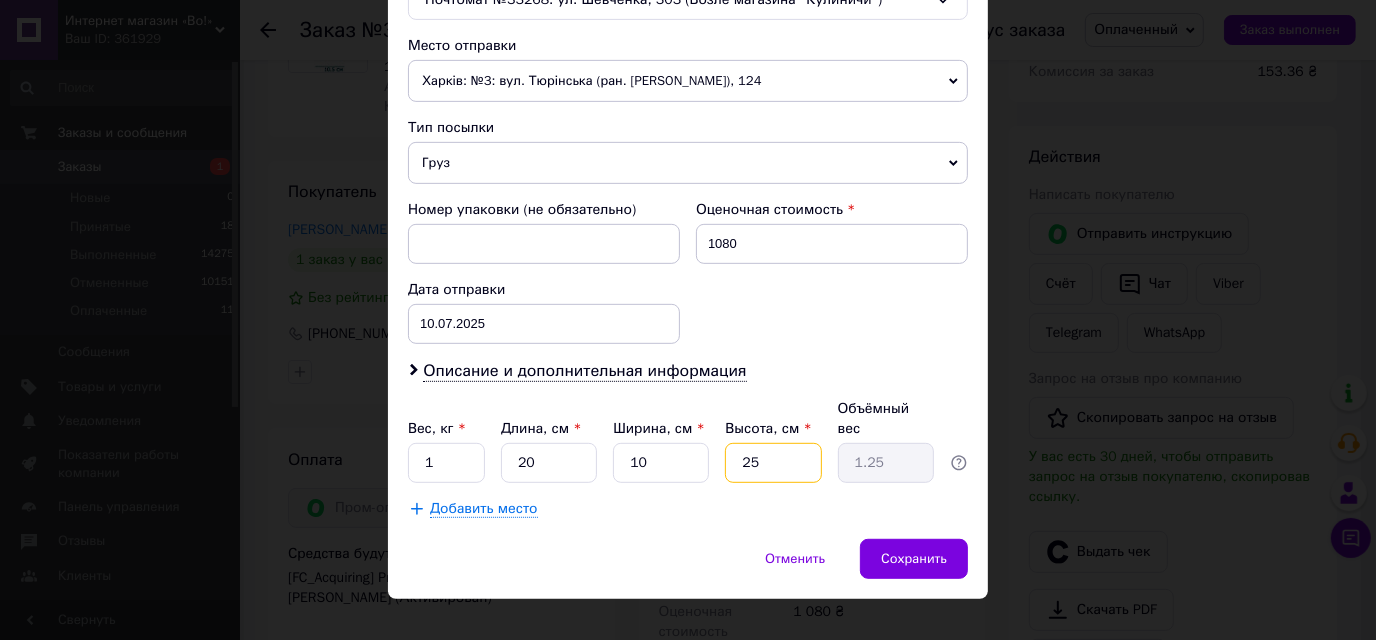 click on "25" at bounding box center [773, 463] 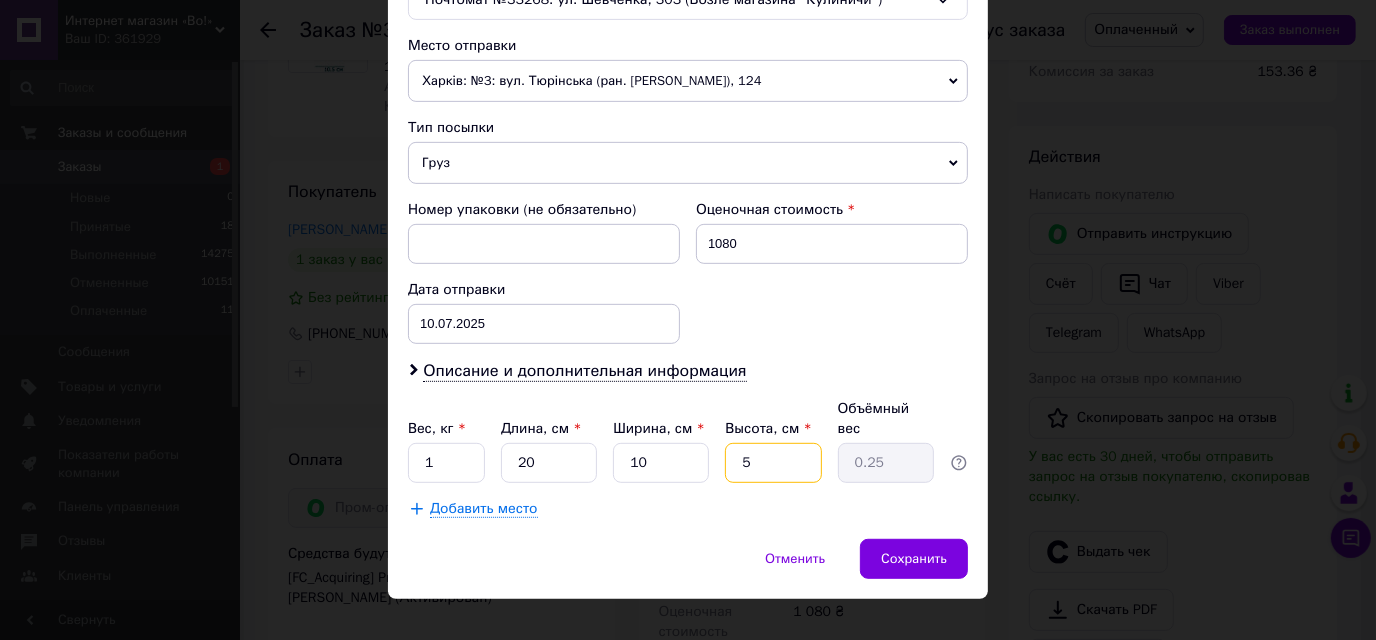 type on "15" 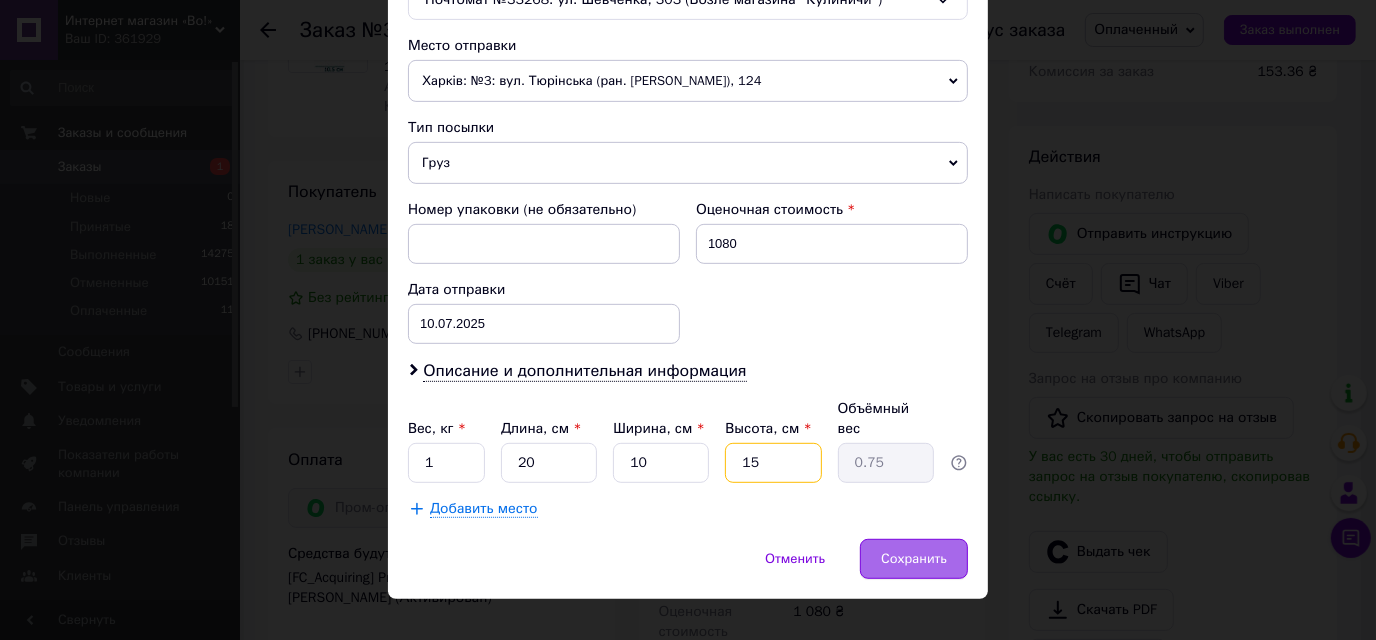 type on "15" 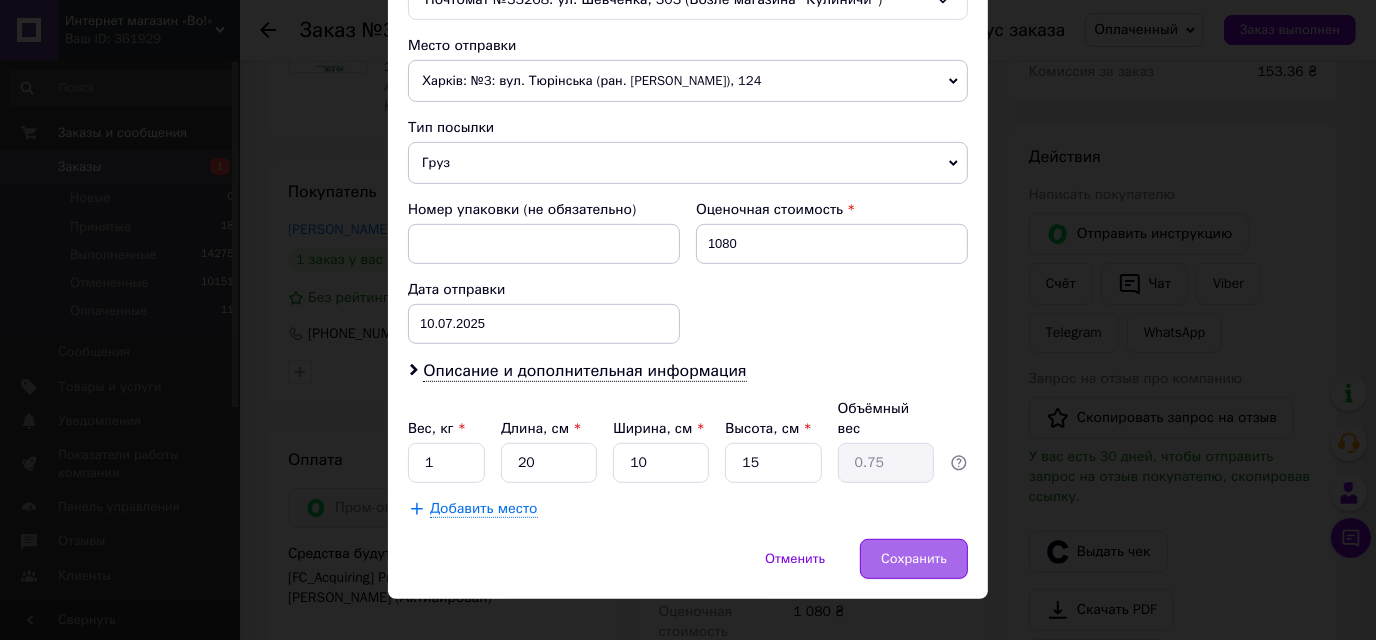 click on "Сохранить" at bounding box center (914, 559) 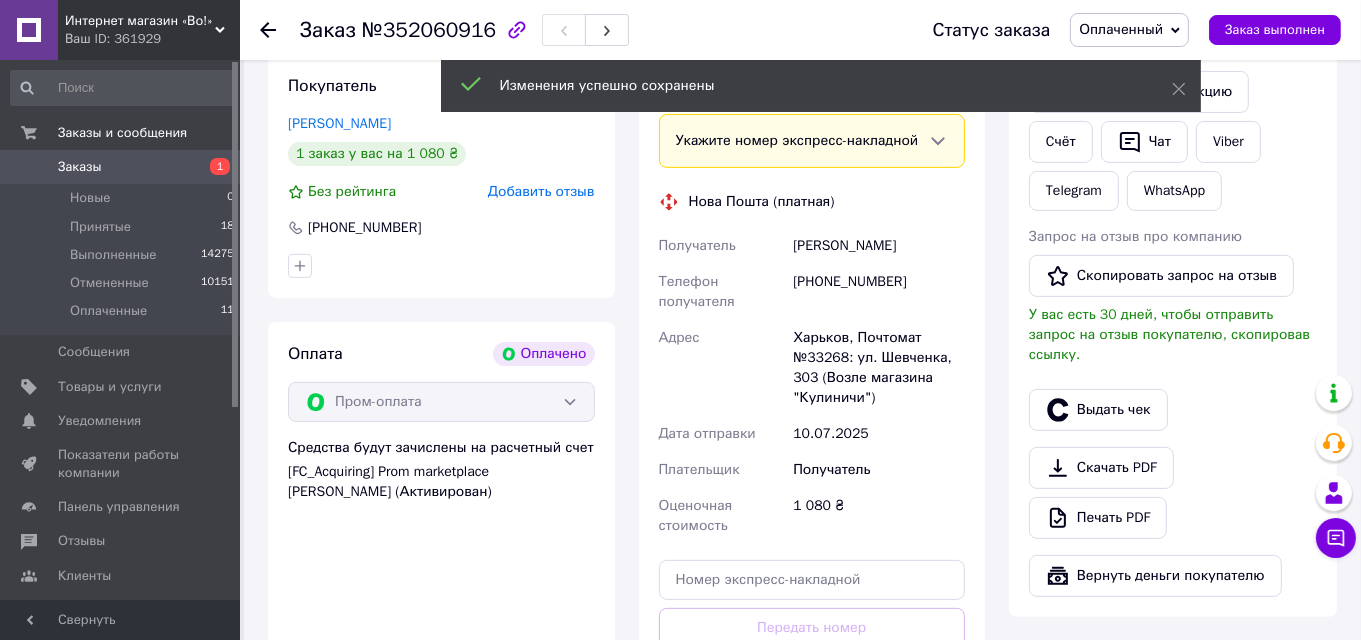scroll, scrollTop: 600, scrollLeft: 0, axis: vertical 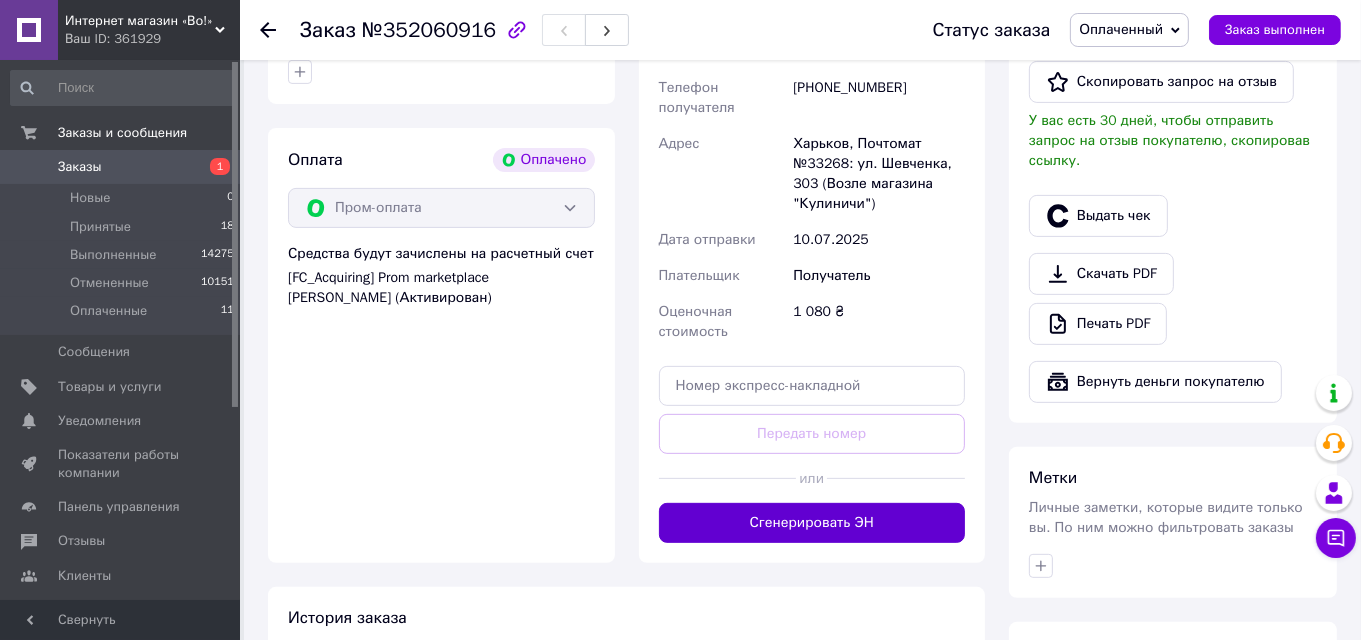 click on "Сгенерировать ЭН" at bounding box center [812, 523] 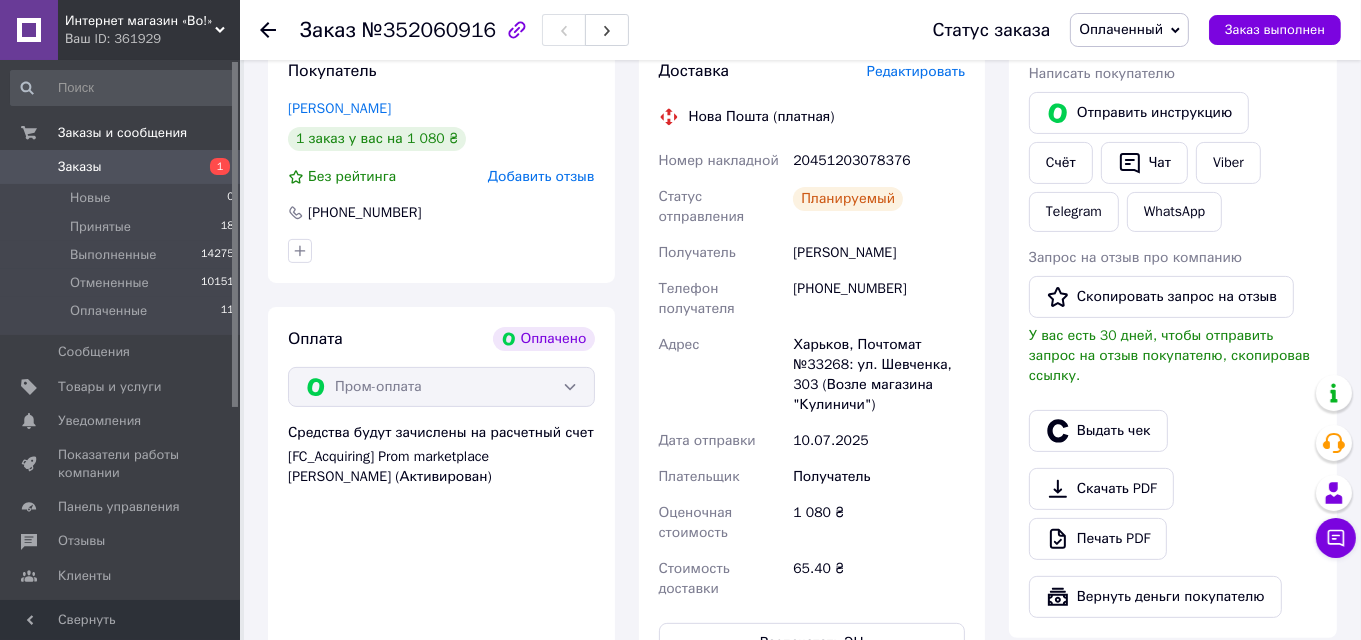 scroll, scrollTop: 399, scrollLeft: 0, axis: vertical 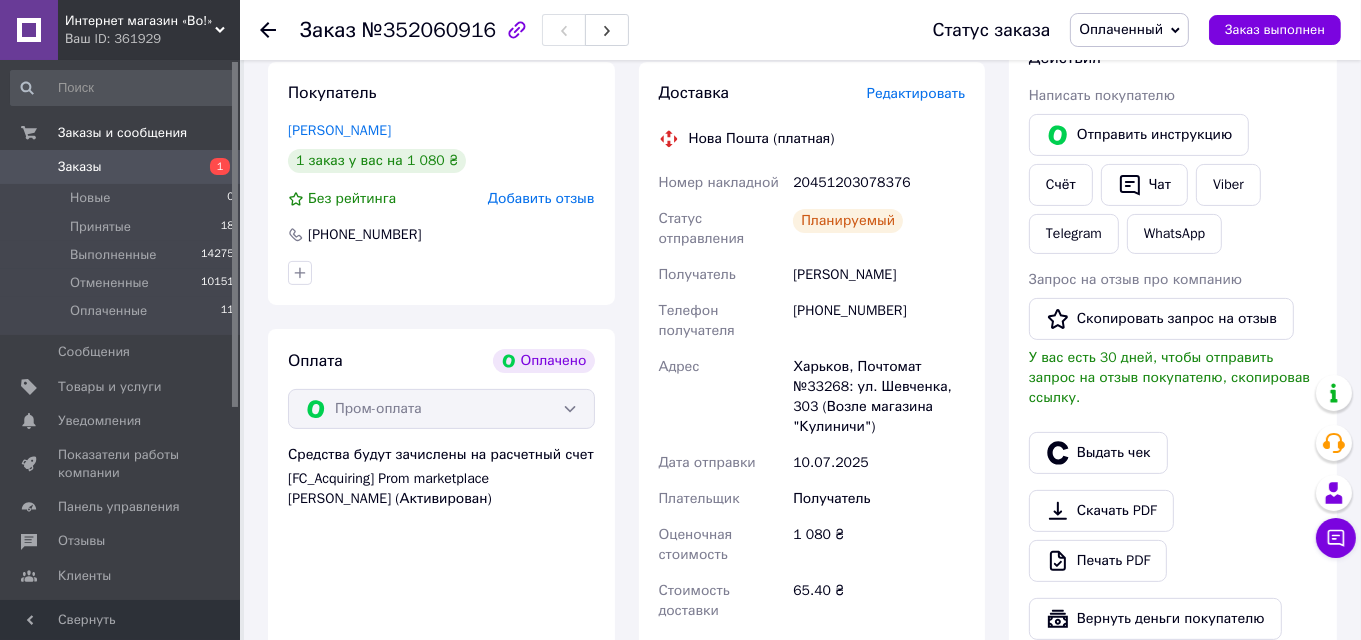 click on "20451203078376" at bounding box center (879, 183) 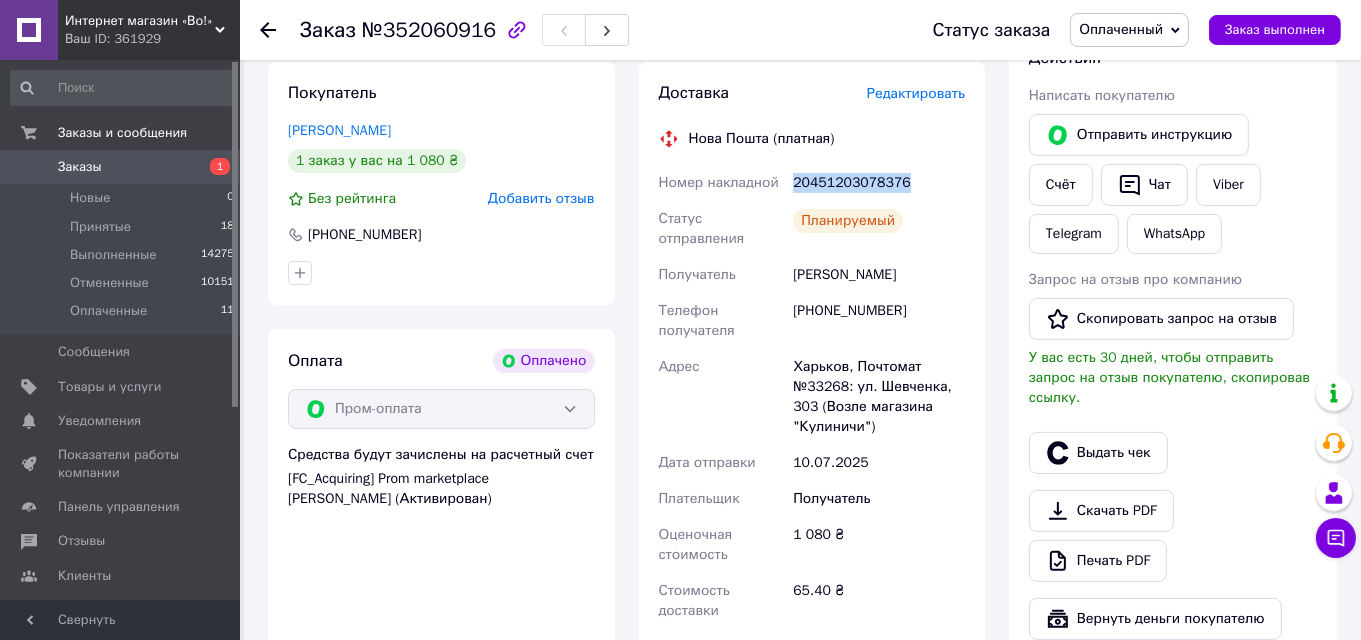 click on "20451203078376" at bounding box center [879, 183] 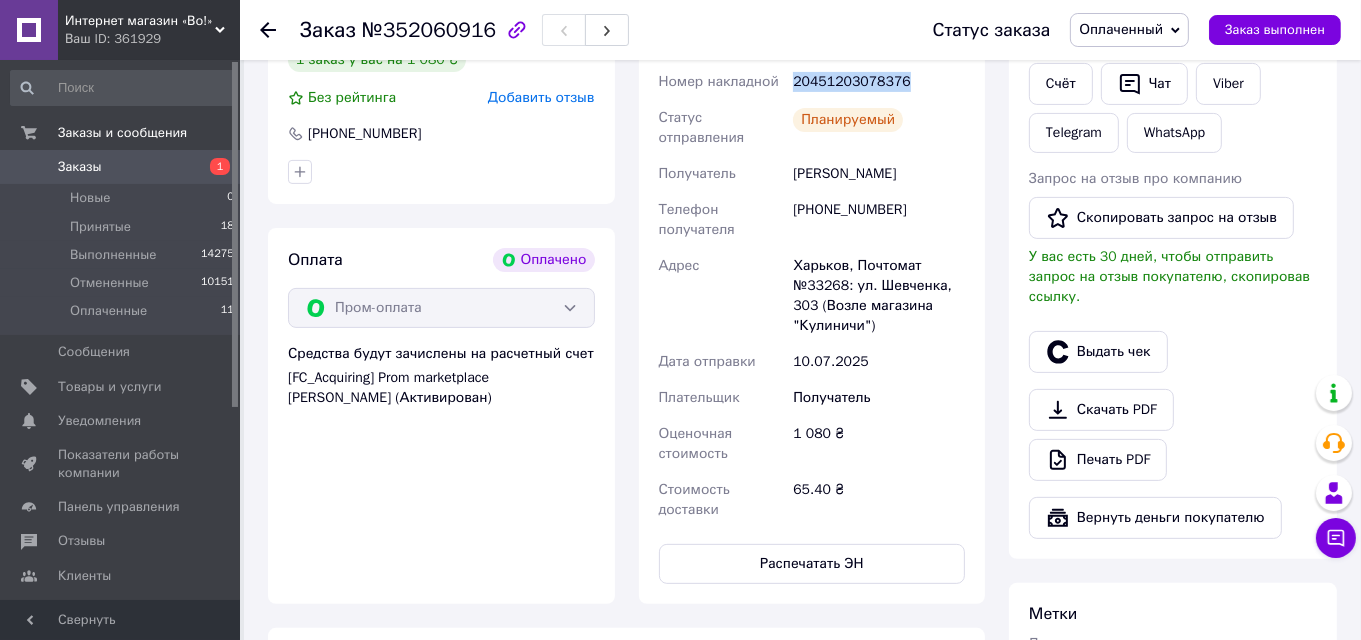 scroll, scrollTop: 699, scrollLeft: 0, axis: vertical 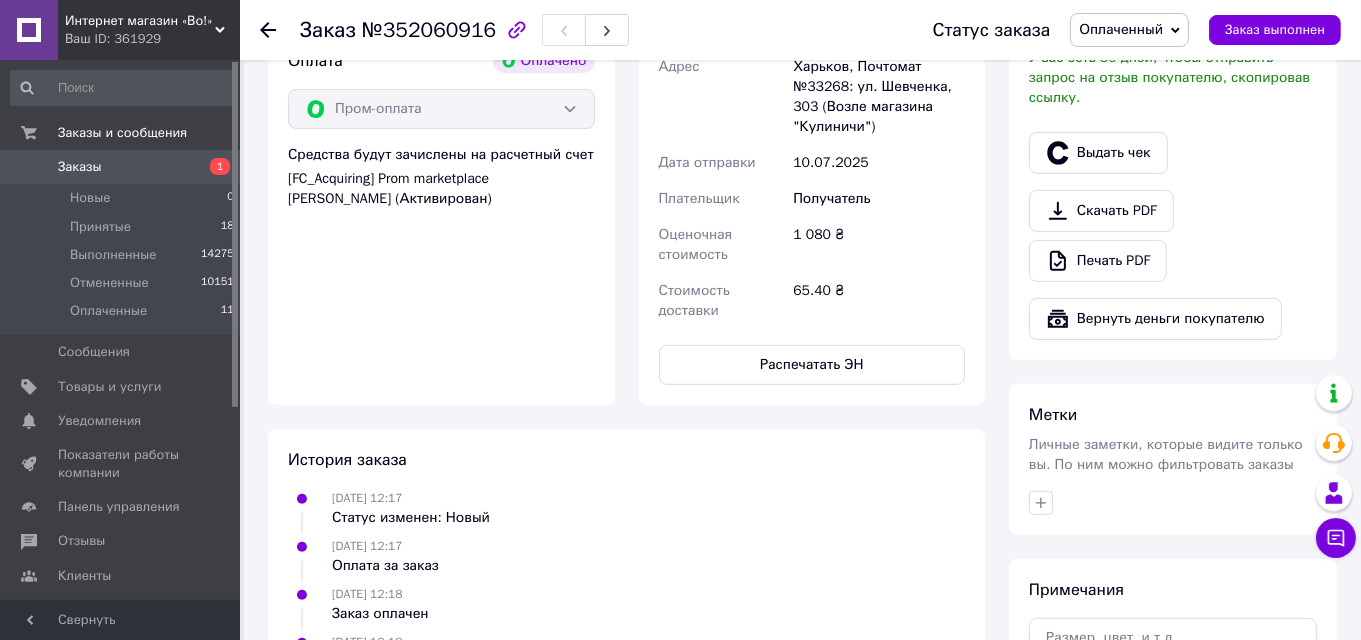 click on "Доставка Редактировать Нова Пошта (платная) Номер накладной 20451203078376 Статус отправления Планируемый Получатель Решетников Антон Телефон получателя +380504075003 Адрес Харьков, Почтомат №33268: ул. Шевченка, 303 (Возле магазина "Кулиничи") Дата отправки 10.07.2025 Плательщик Получатель Оценочная стоимость 1 080 ₴ Стоимость доставки 65.40 ₴ Распечатать ЭН" at bounding box center [812, 83] 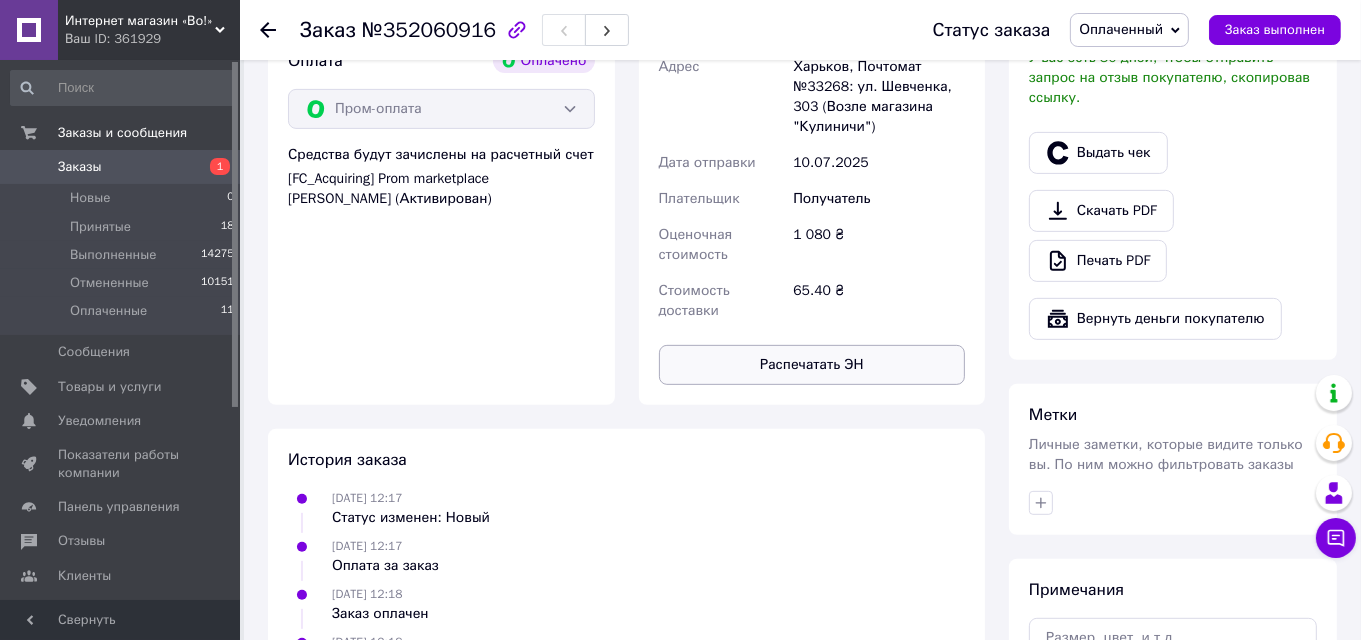 click on "Распечатать ЭН" at bounding box center (812, 365) 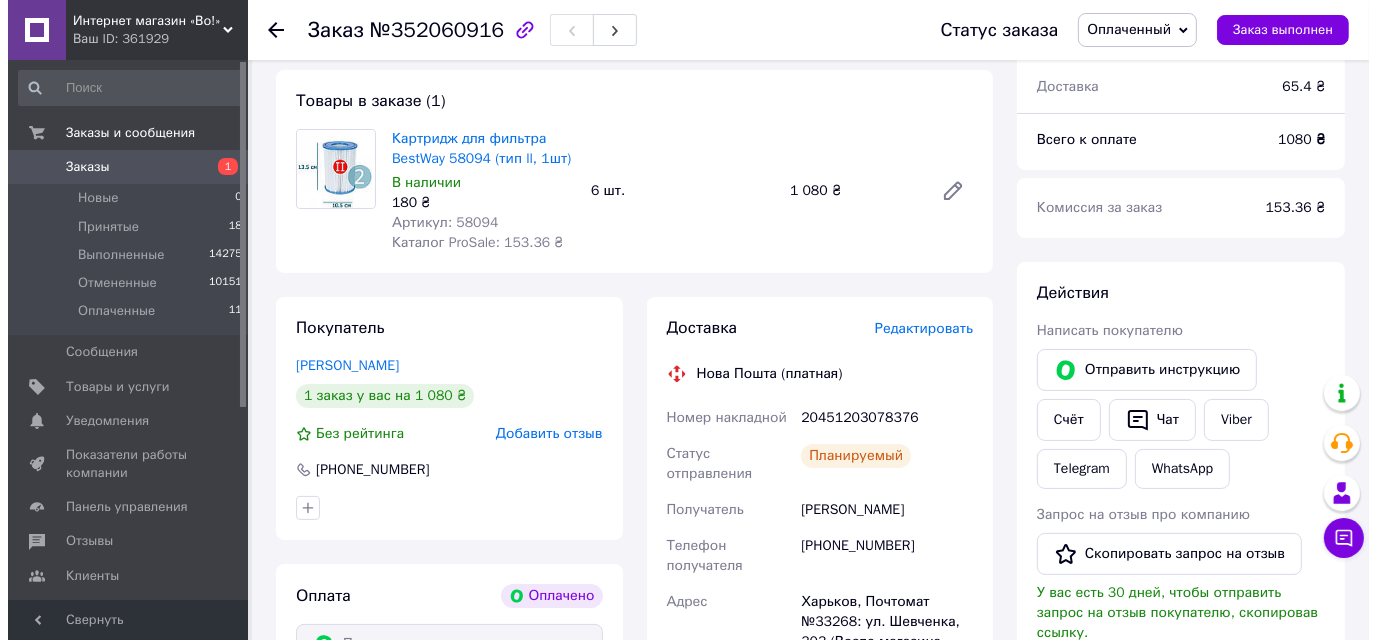 scroll, scrollTop: 0, scrollLeft: 0, axis: both 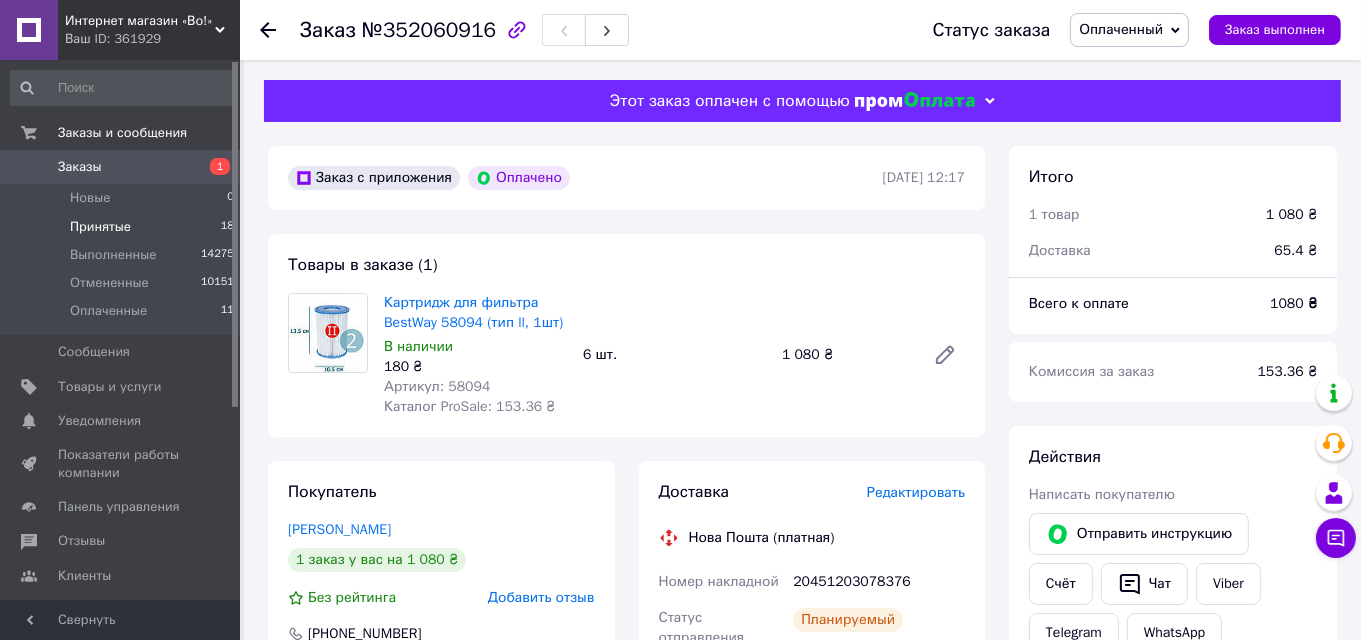 click on "Принятые 18" at bounding box center [123, 227] 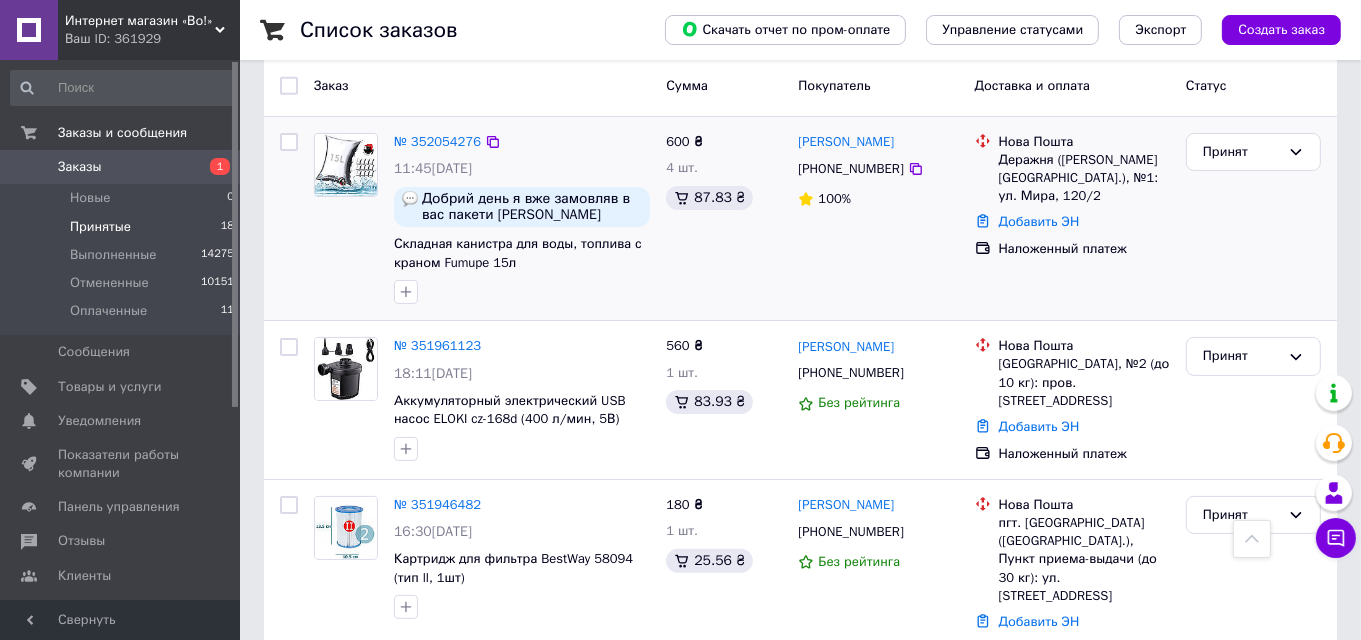 scroll, scrollTop: 300, scrollLeft: 0, axis: vertical 